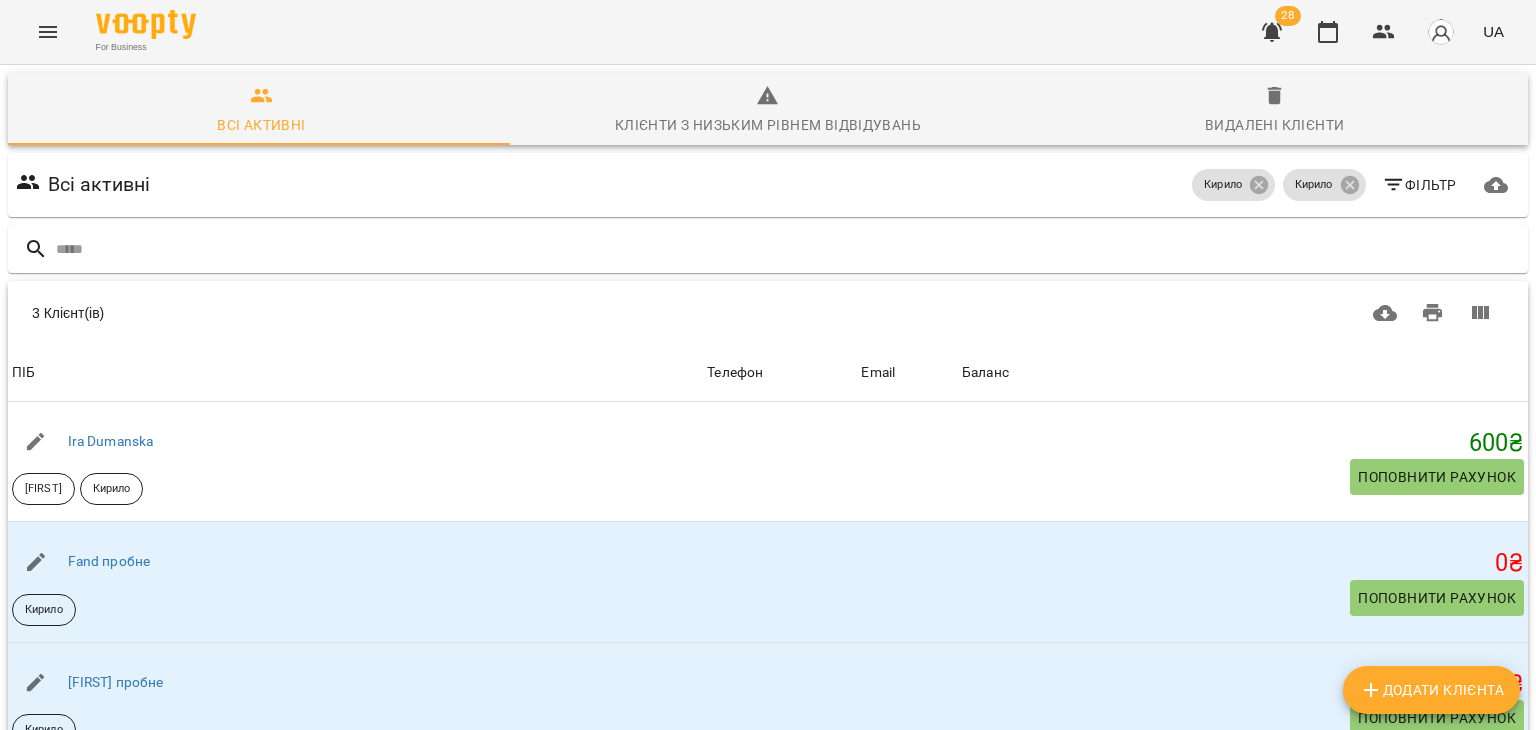 scroll, scrollTop: 0, scrollLeft: 0, axis: both 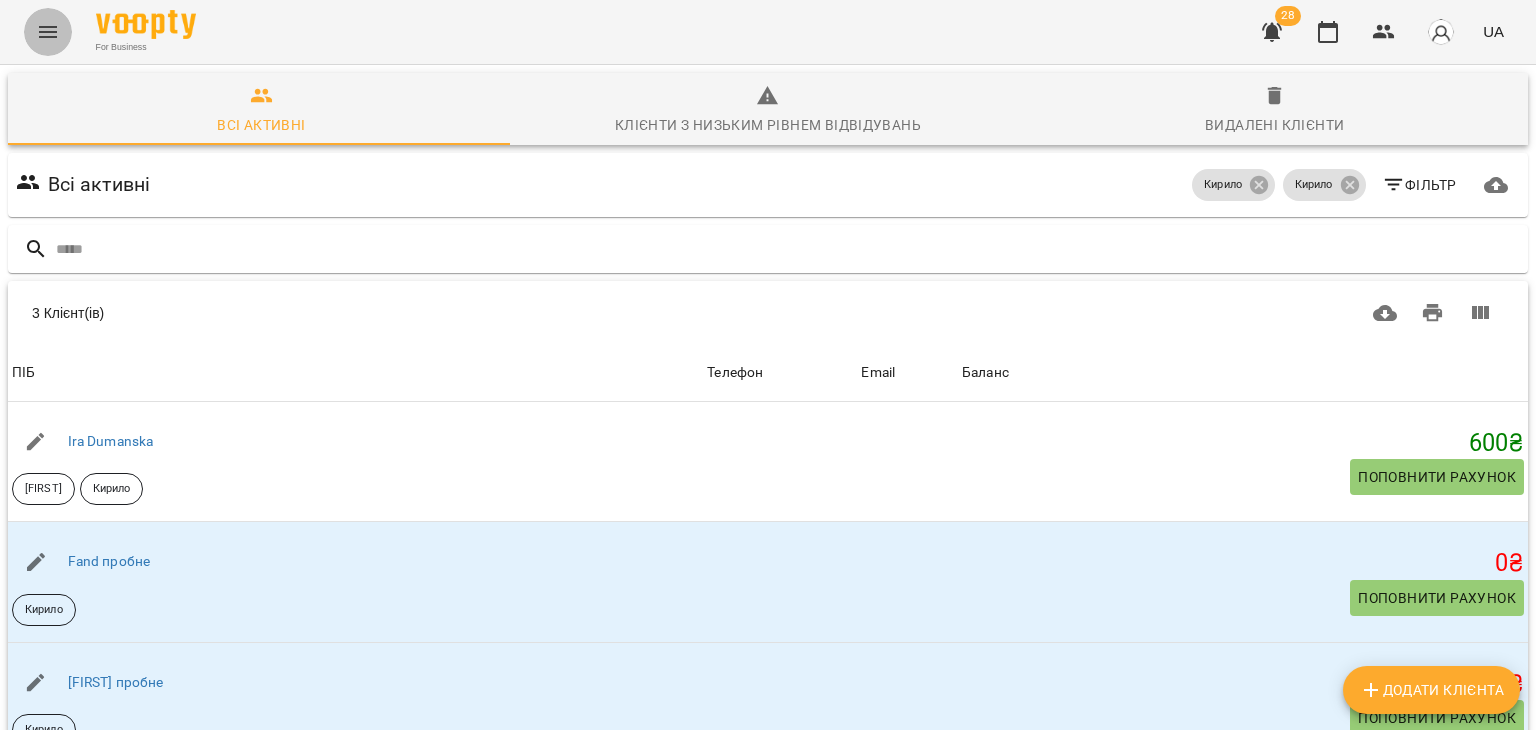 click at bounding box center [48, 32] 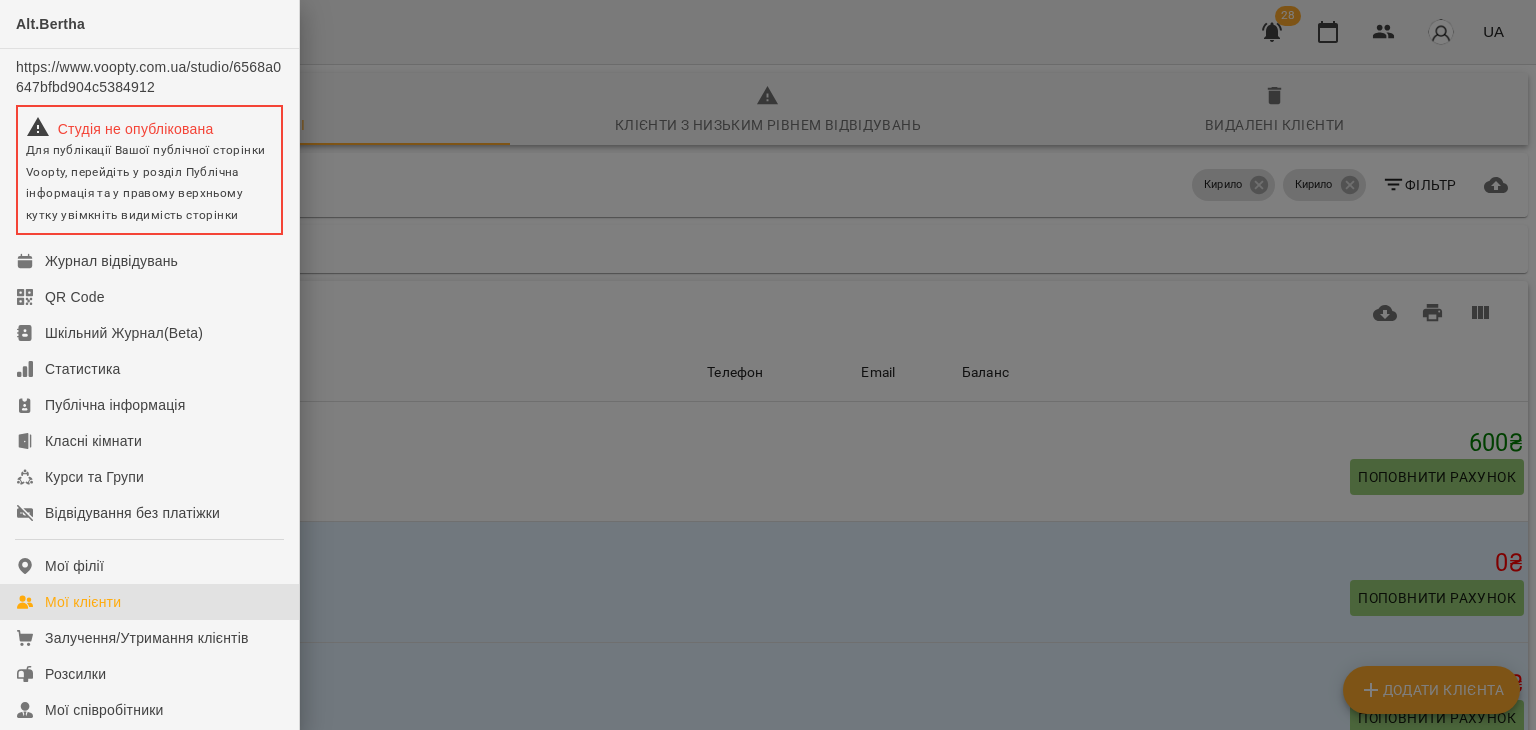 click at bounding box center (768, 365) 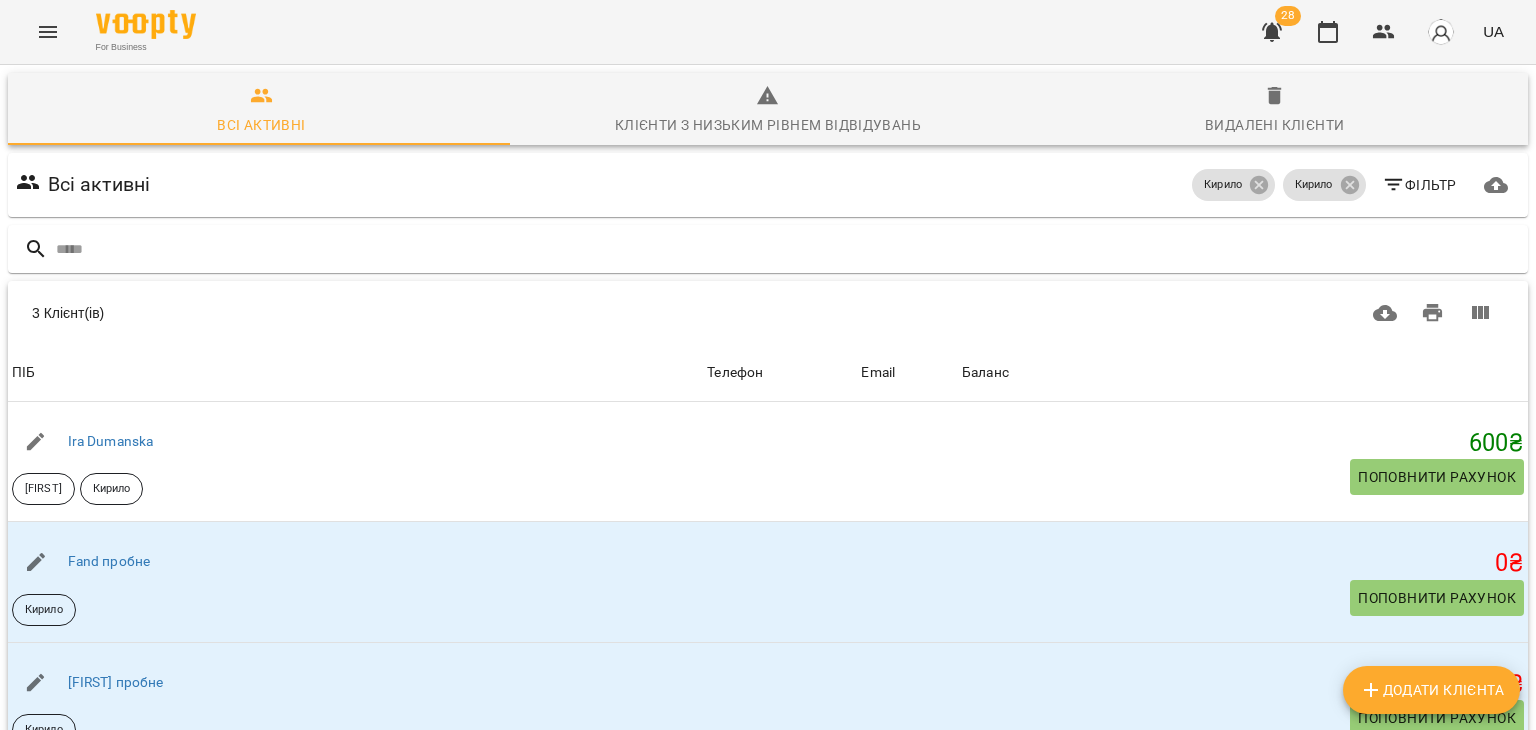 click on "28" at bounding box center [1288, 16] 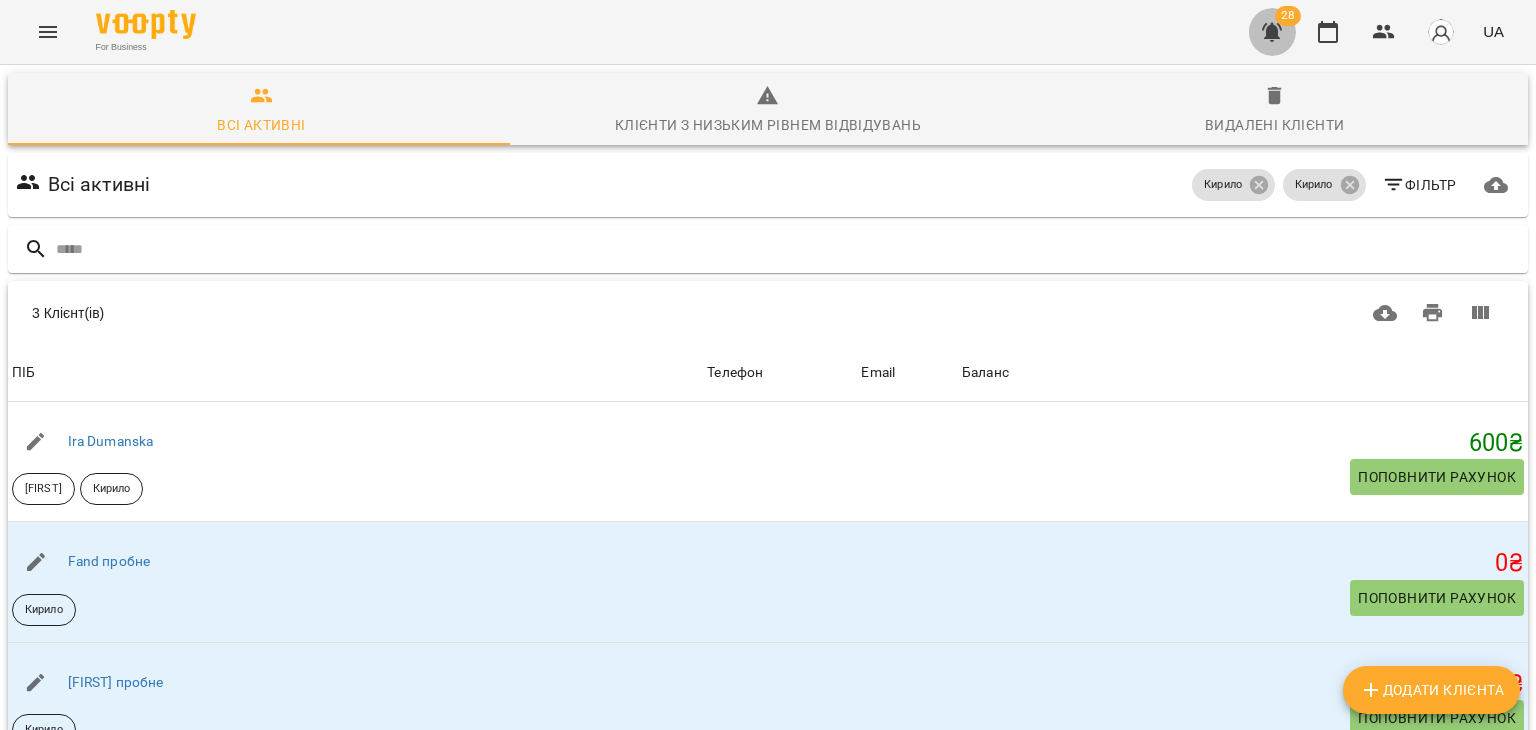 click 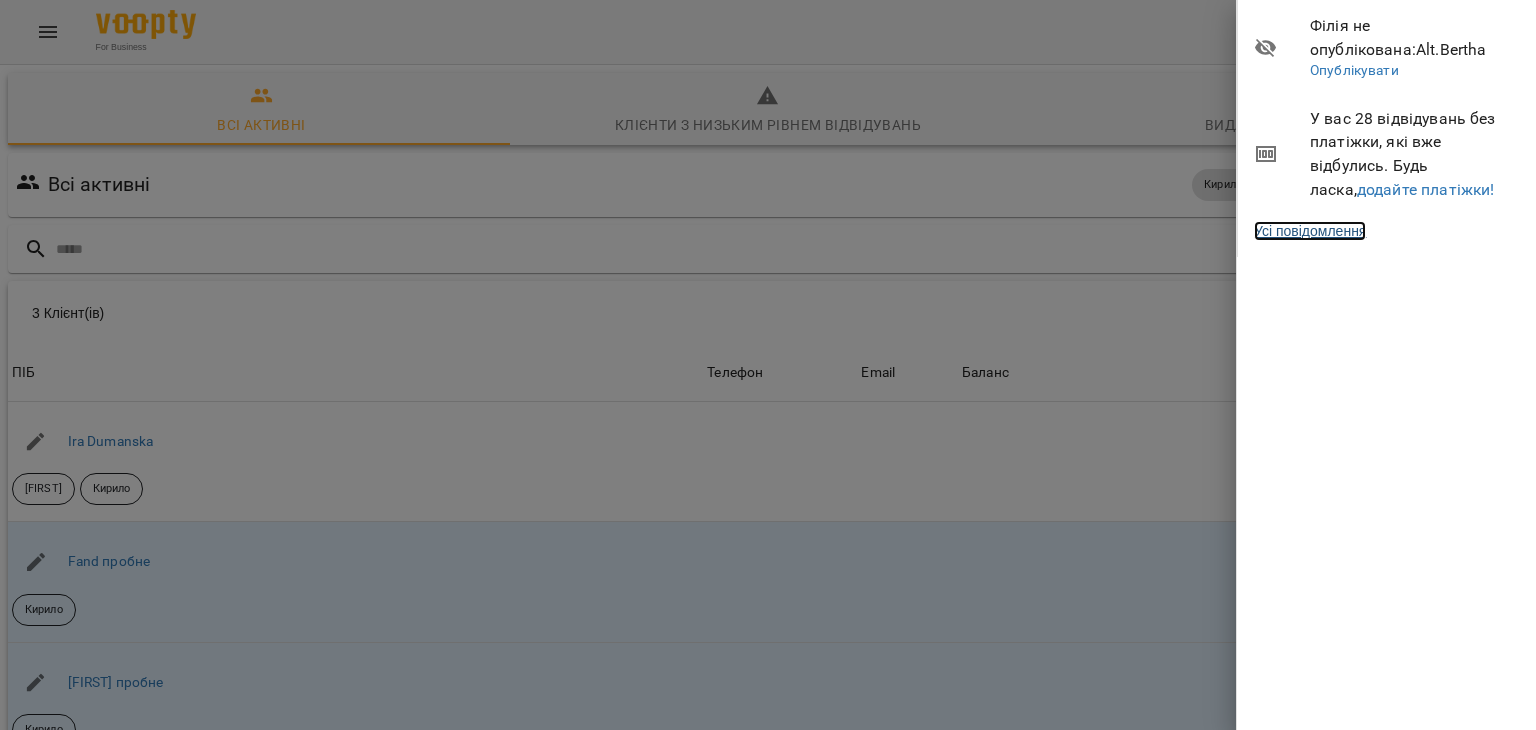 click on "Усі повідомлення" at bounding box center [1310, 231] 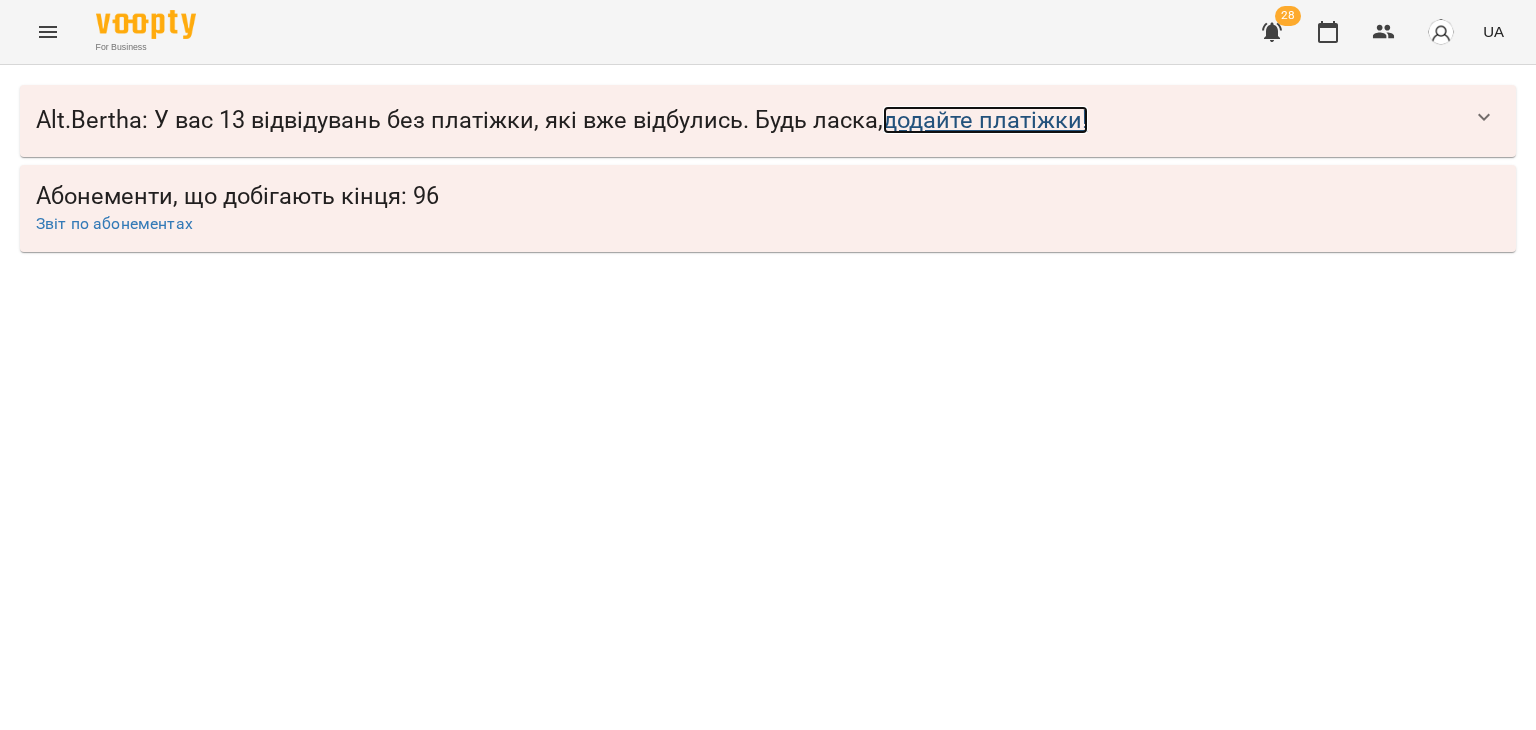 click on "додайте платіжки!" at bounding box center [985, 120] 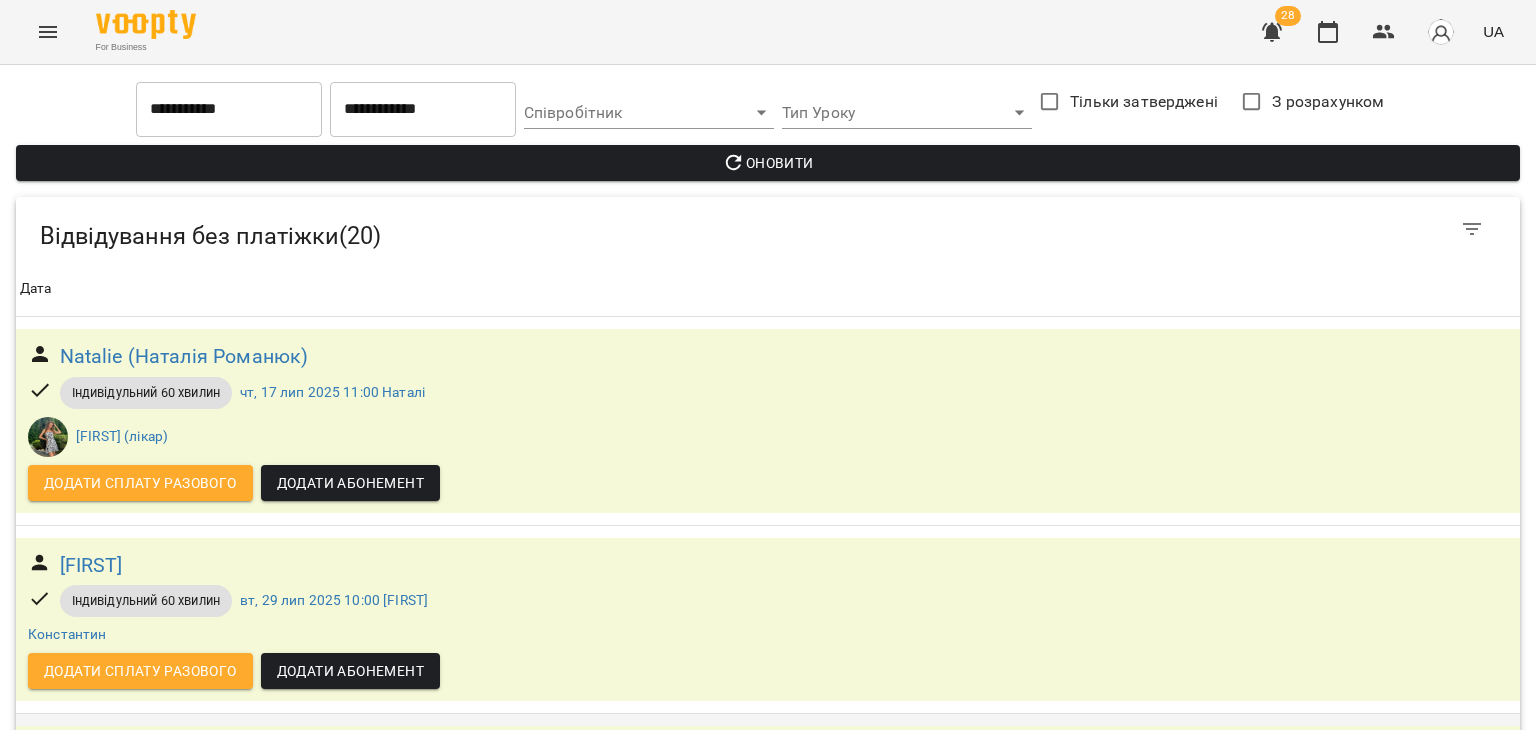 scroll, scrollTop: 1119, scrollLeft: 0, axis: vertical 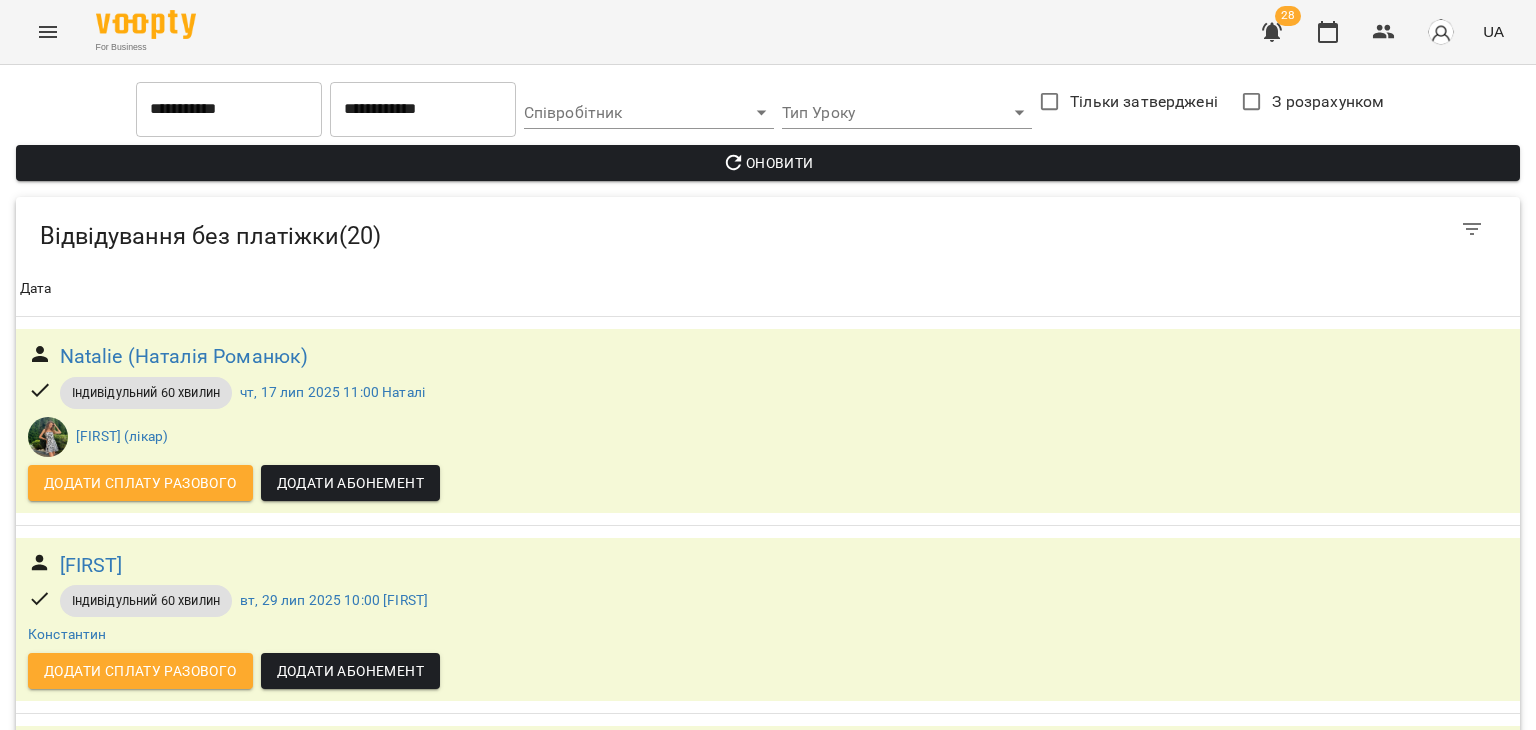 click on "[FIRST]" at bounding box center (91, 1587) 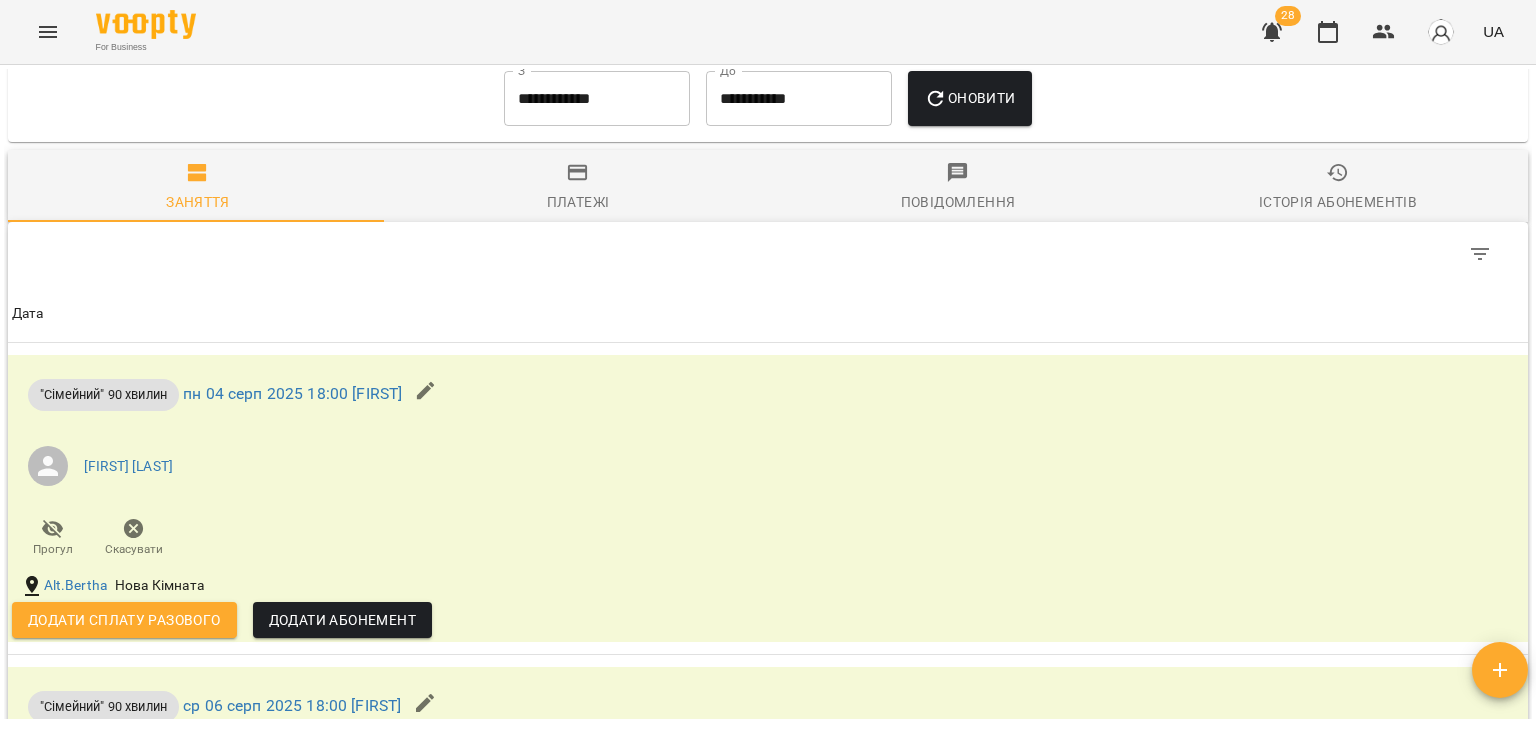 scroll, scrollTop: 1184, scrollLeft: 0, axis: vertical 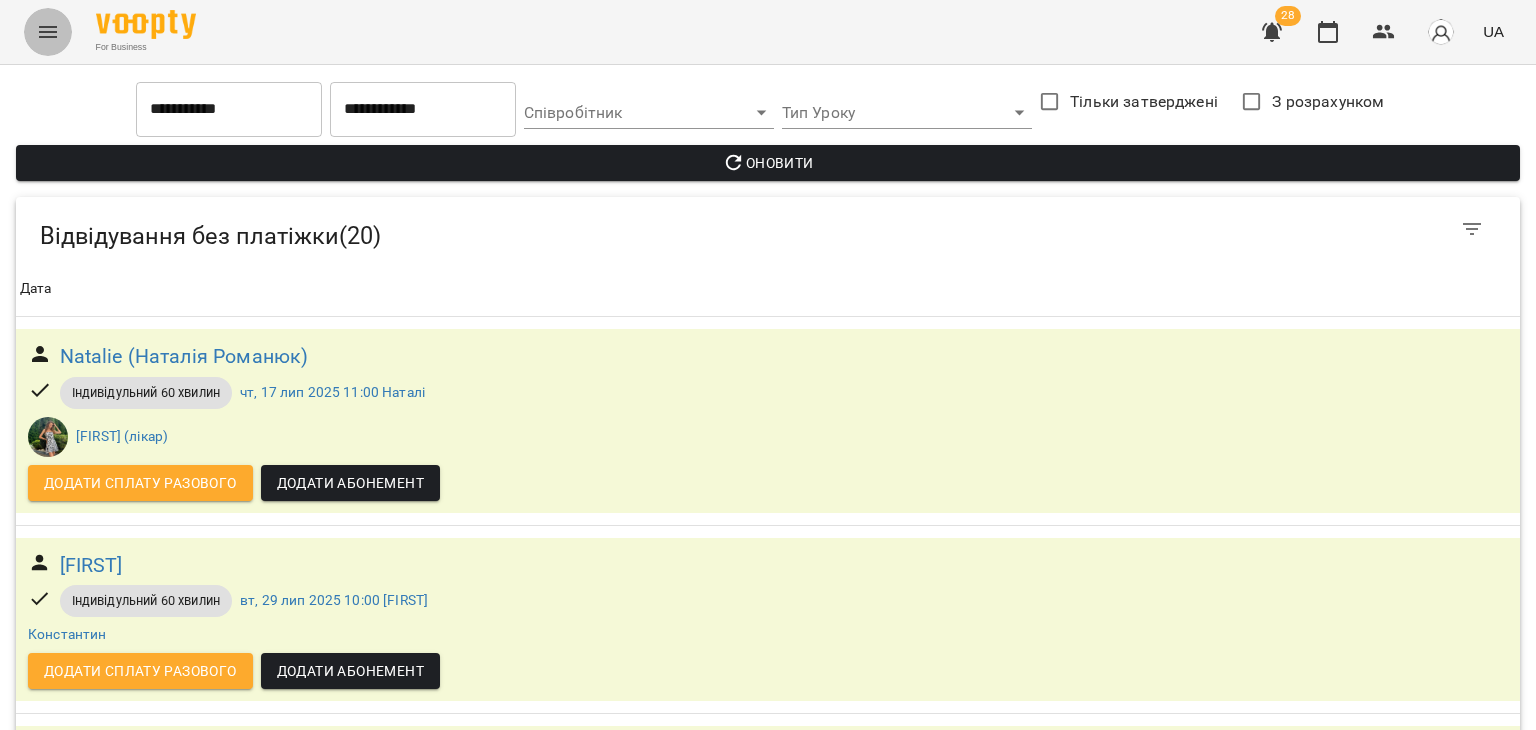 click 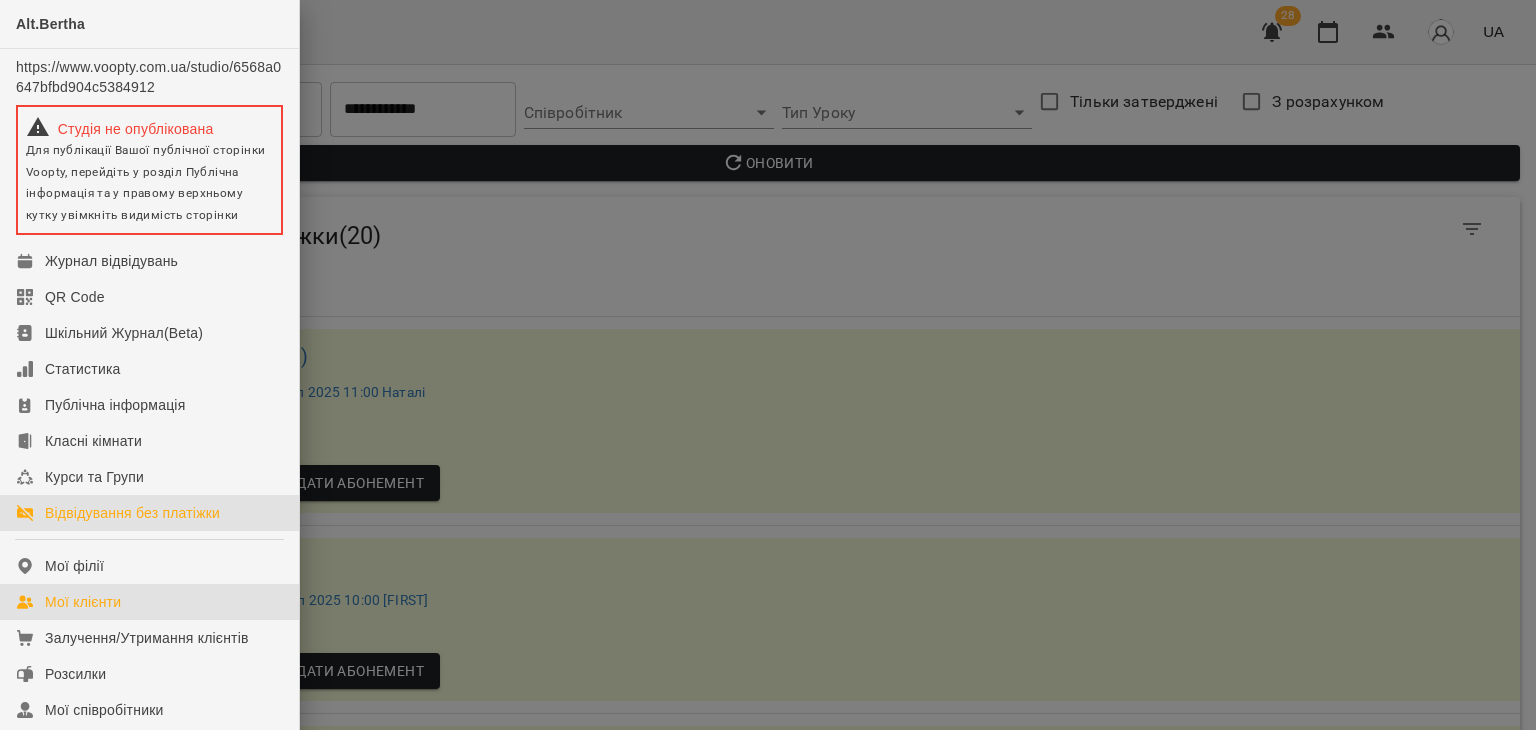 click on "Мої клієнти" at bounding box center (149, 602) 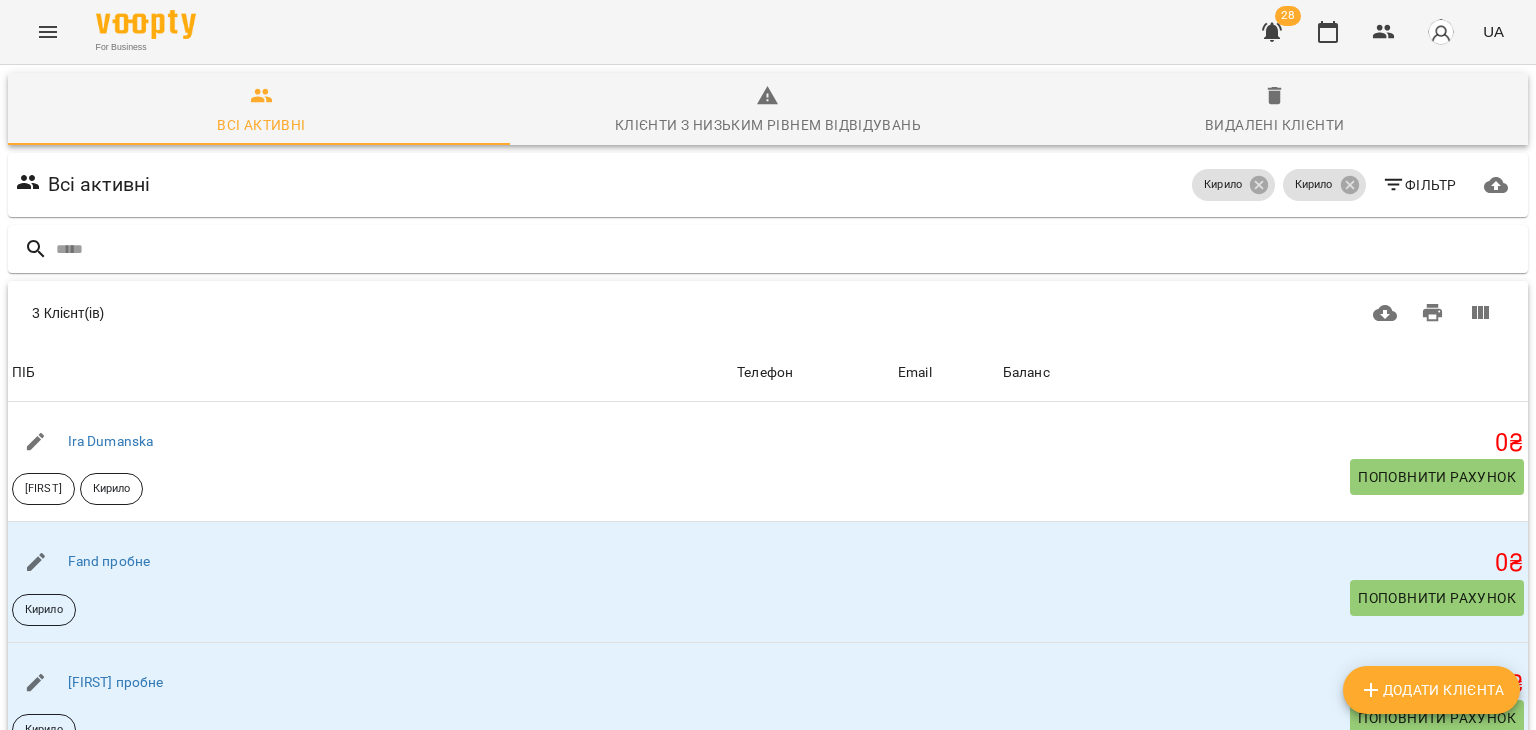click on "Всі активні [FIRST] [FIRST] Фільтр" at bounding box center (768, 185) 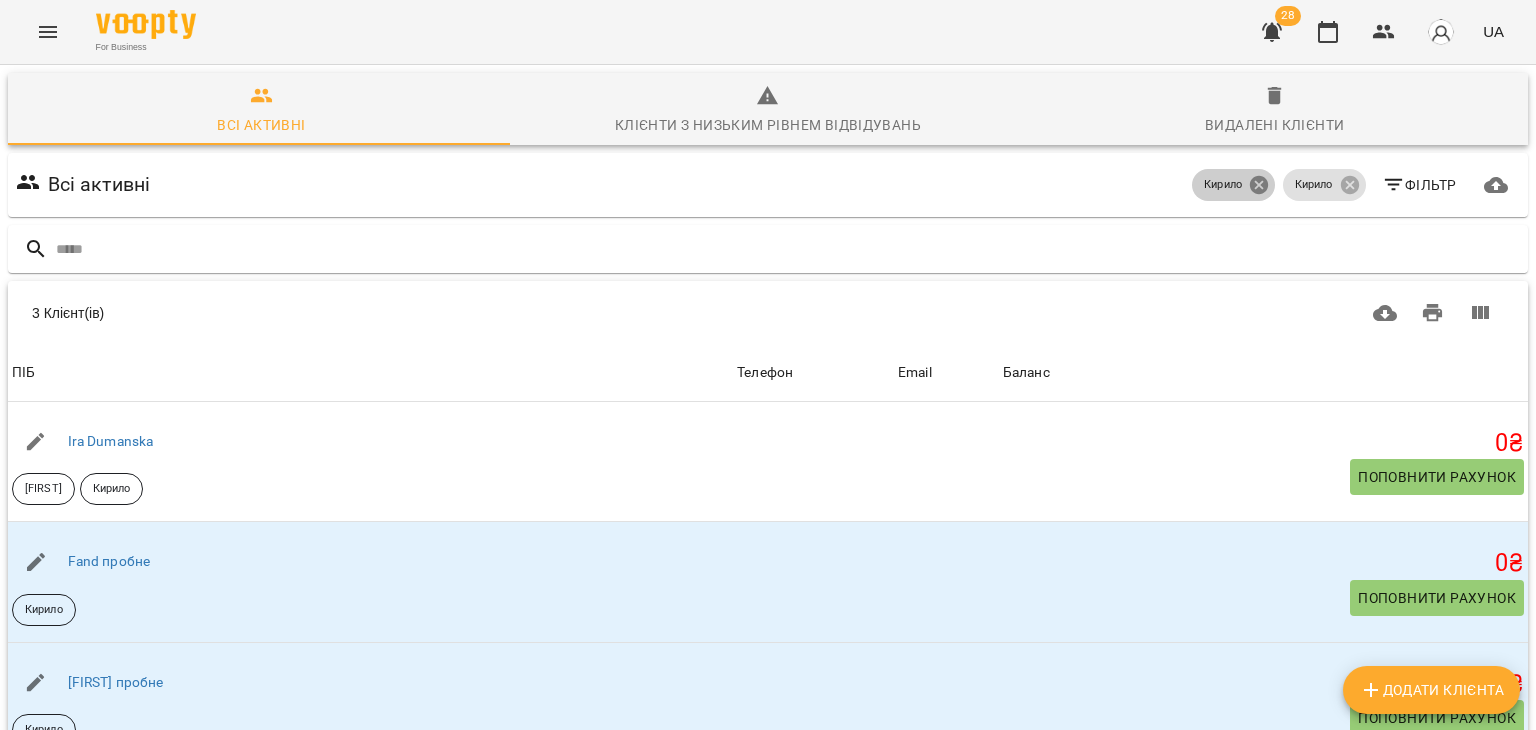 click 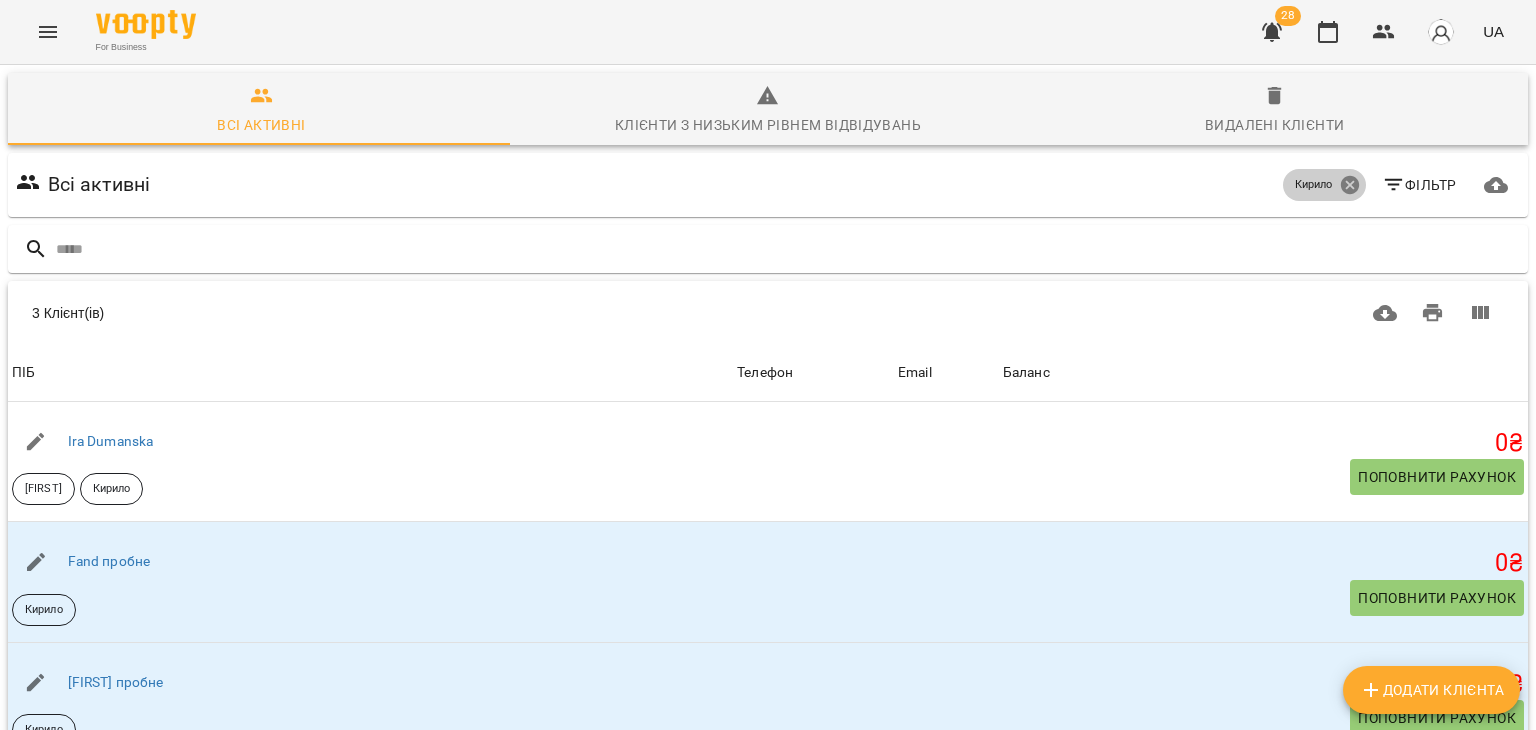 click 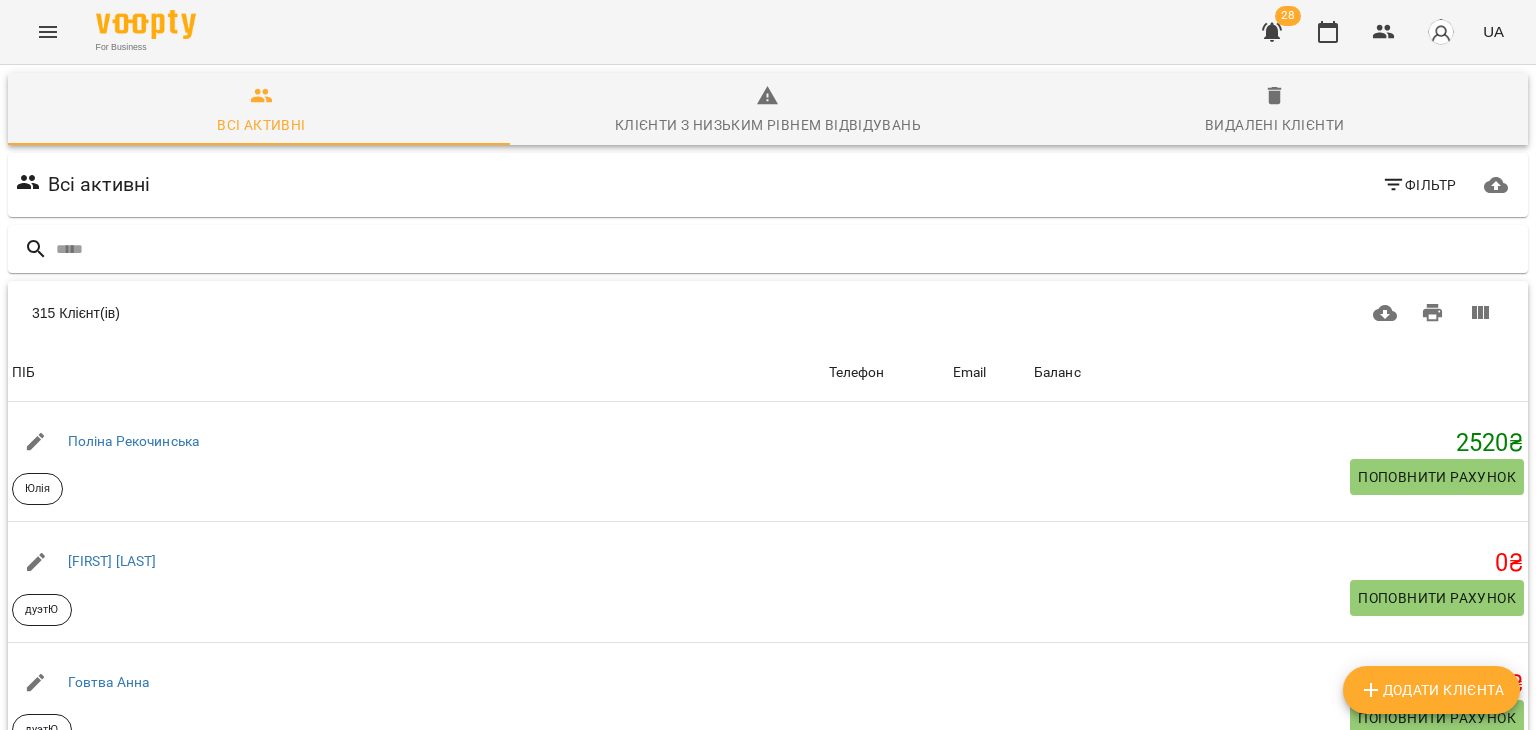 click on "Всі активні Фільтр" at bounding box center [768, 185] 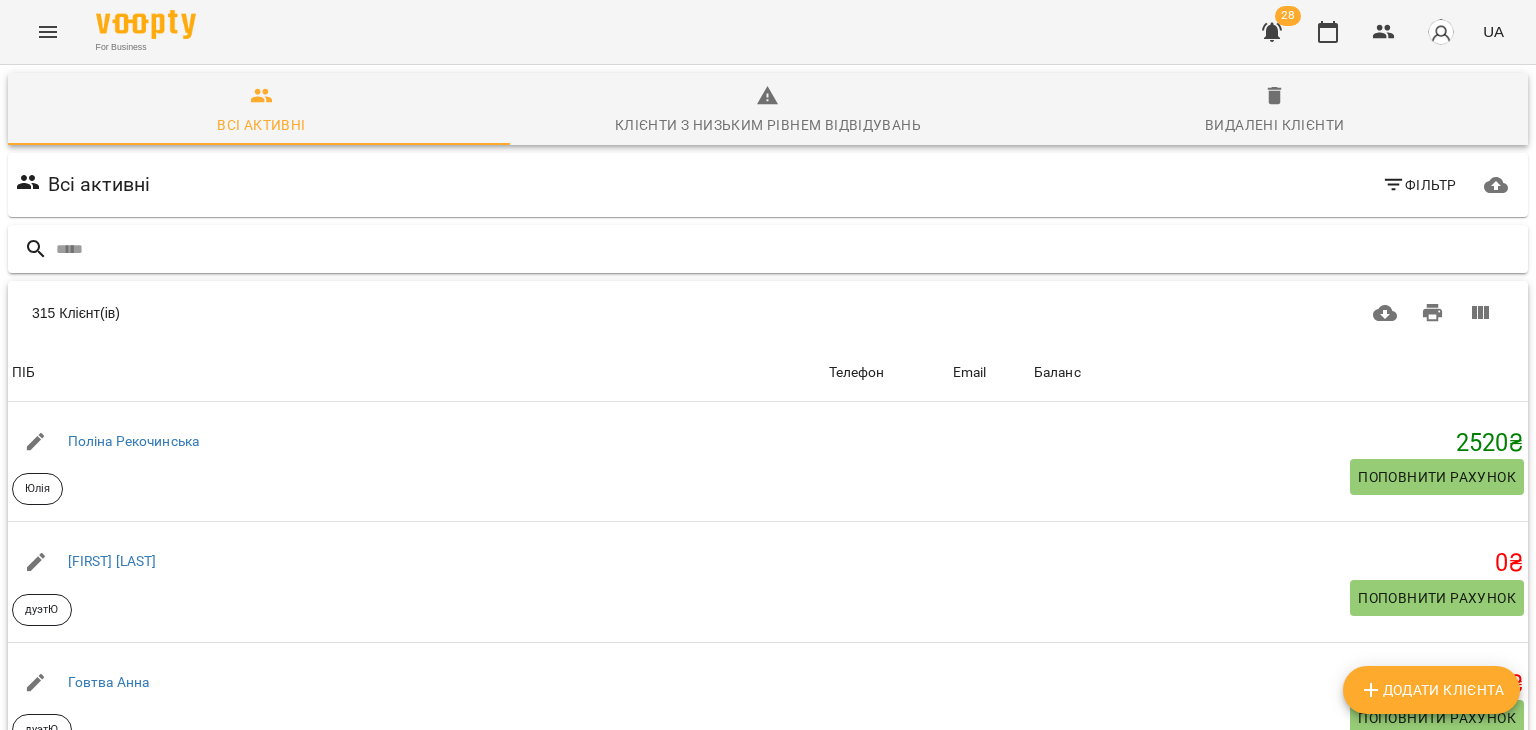 click at bounding box center [768, 249] 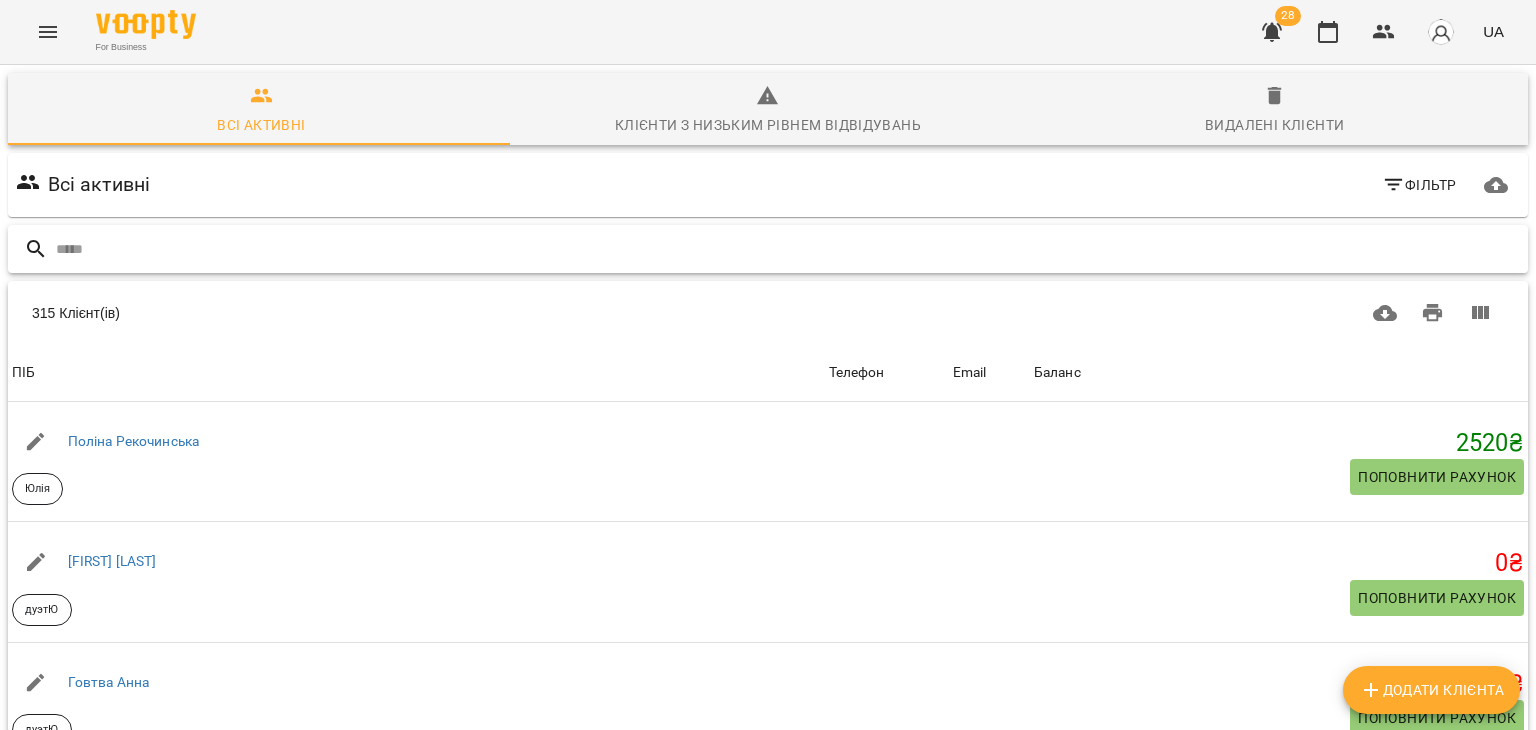 click at bounding box center (788, 249) 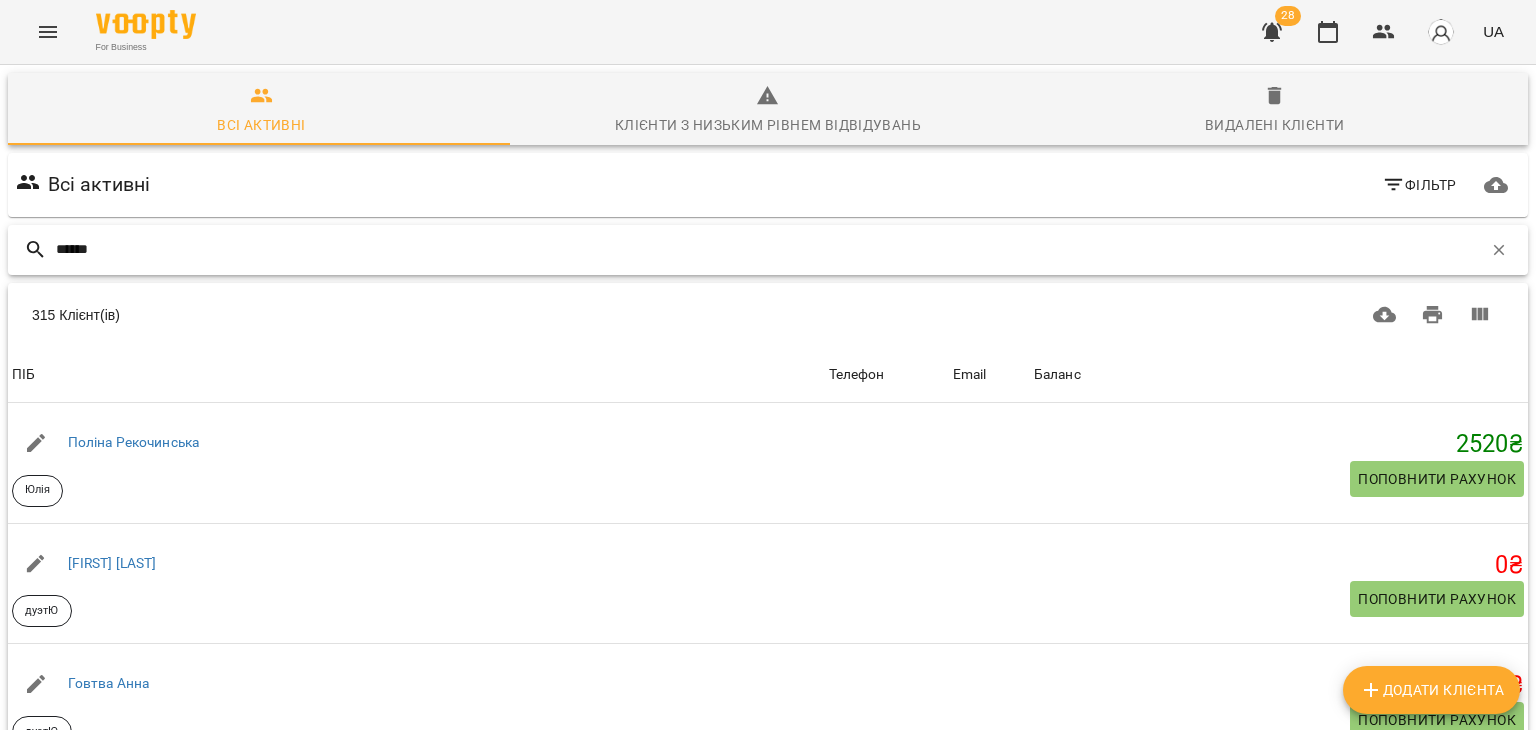 type on "******" 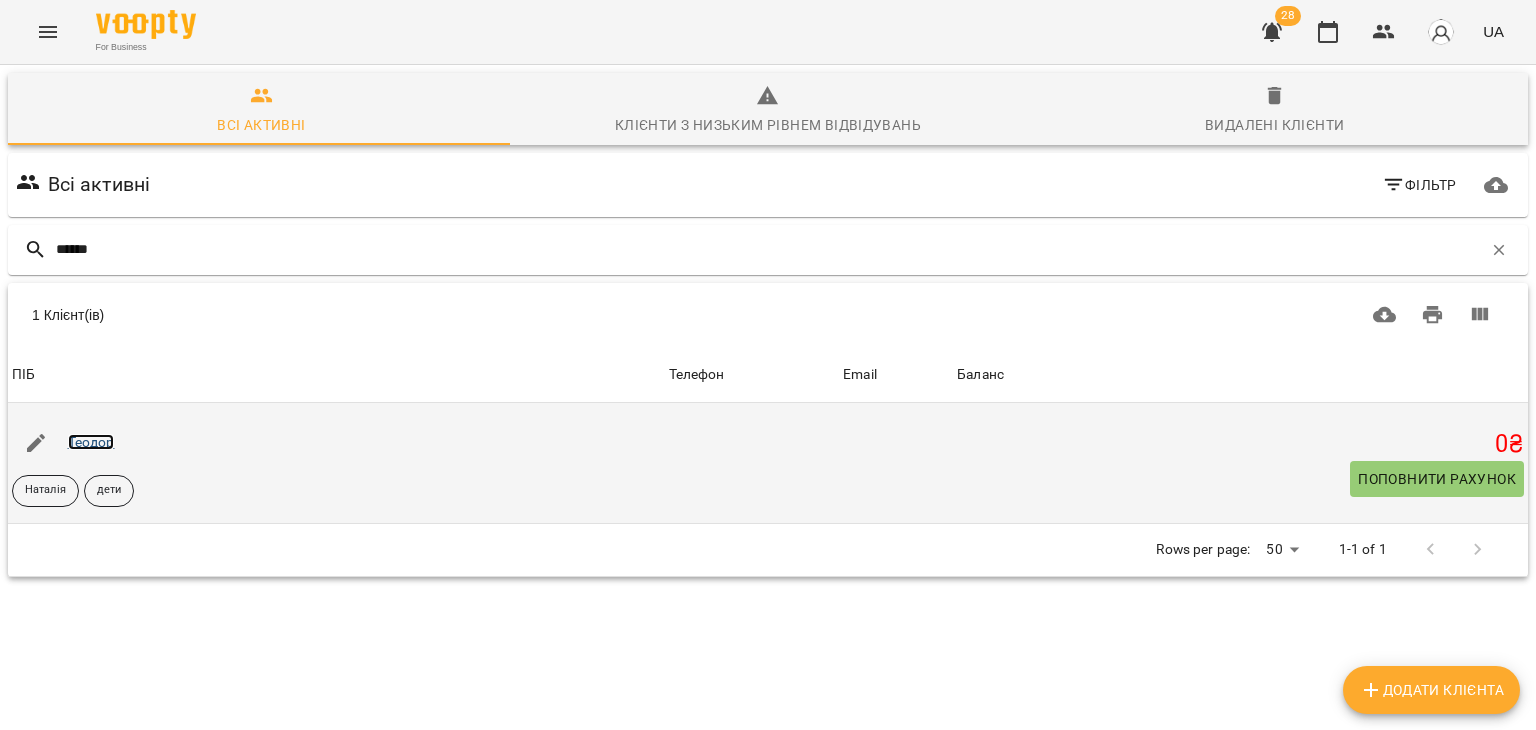 click on "Теодор" at bounding box center [91, 442] 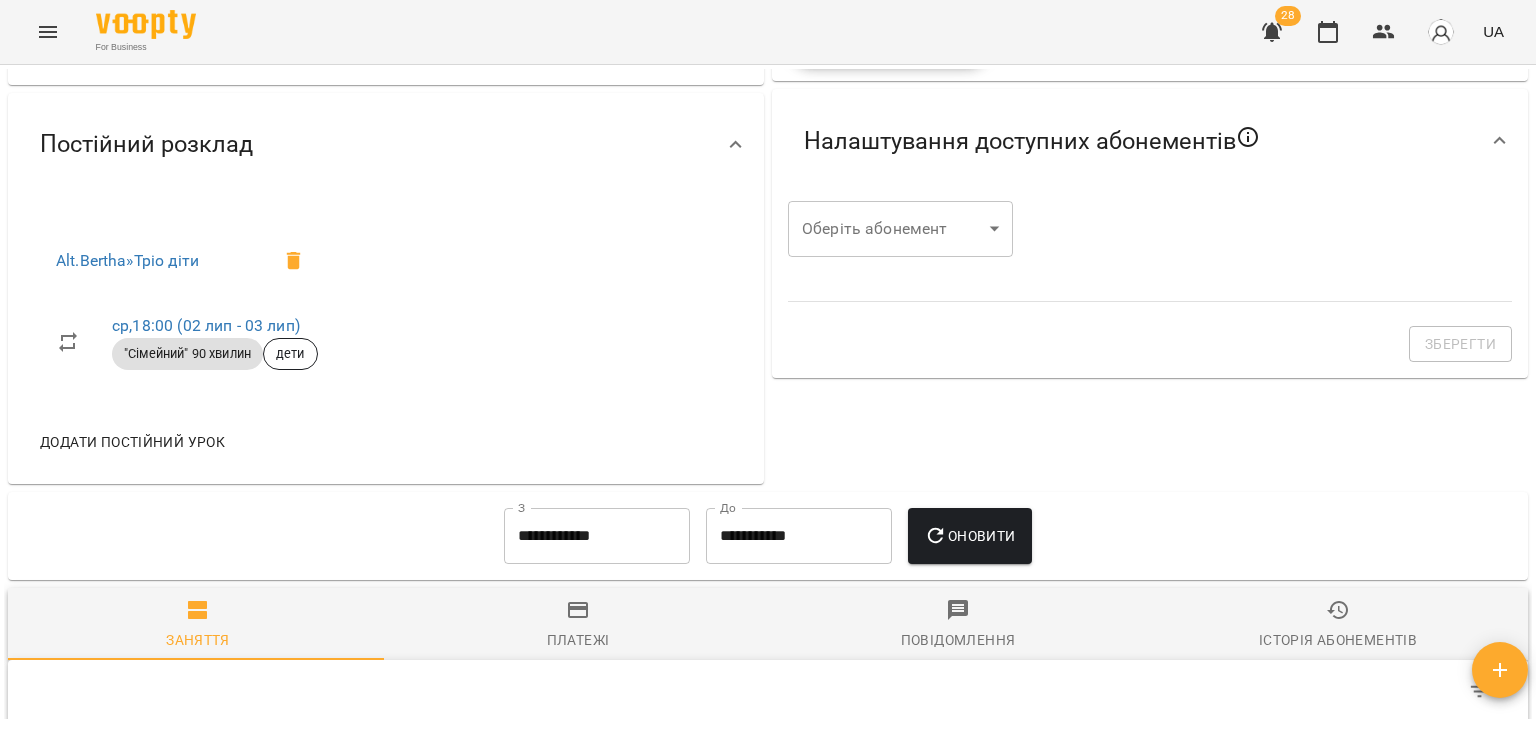 scroll, scrollTop: 0, scrollLeft: 0, axis: both 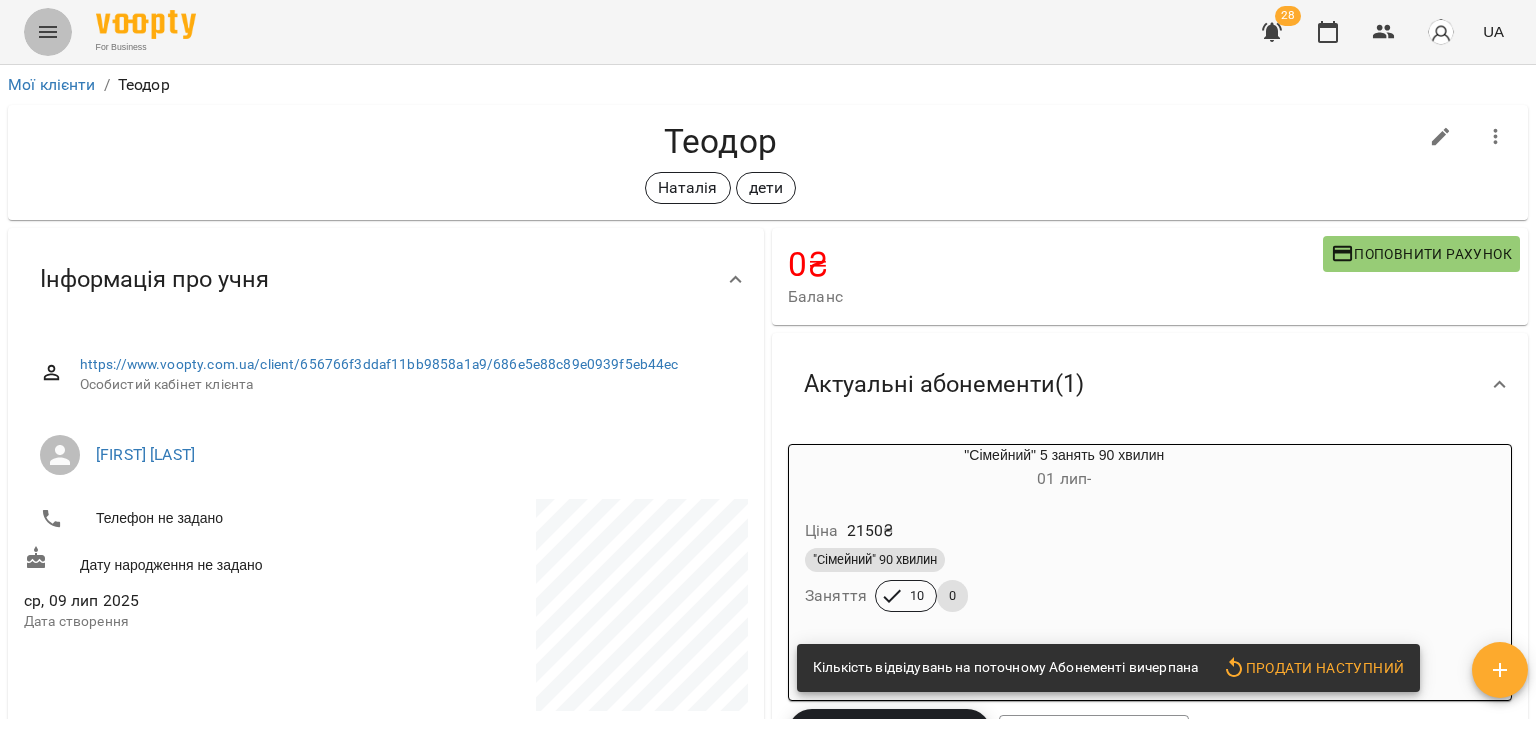 click at bounding box center (48, 32) 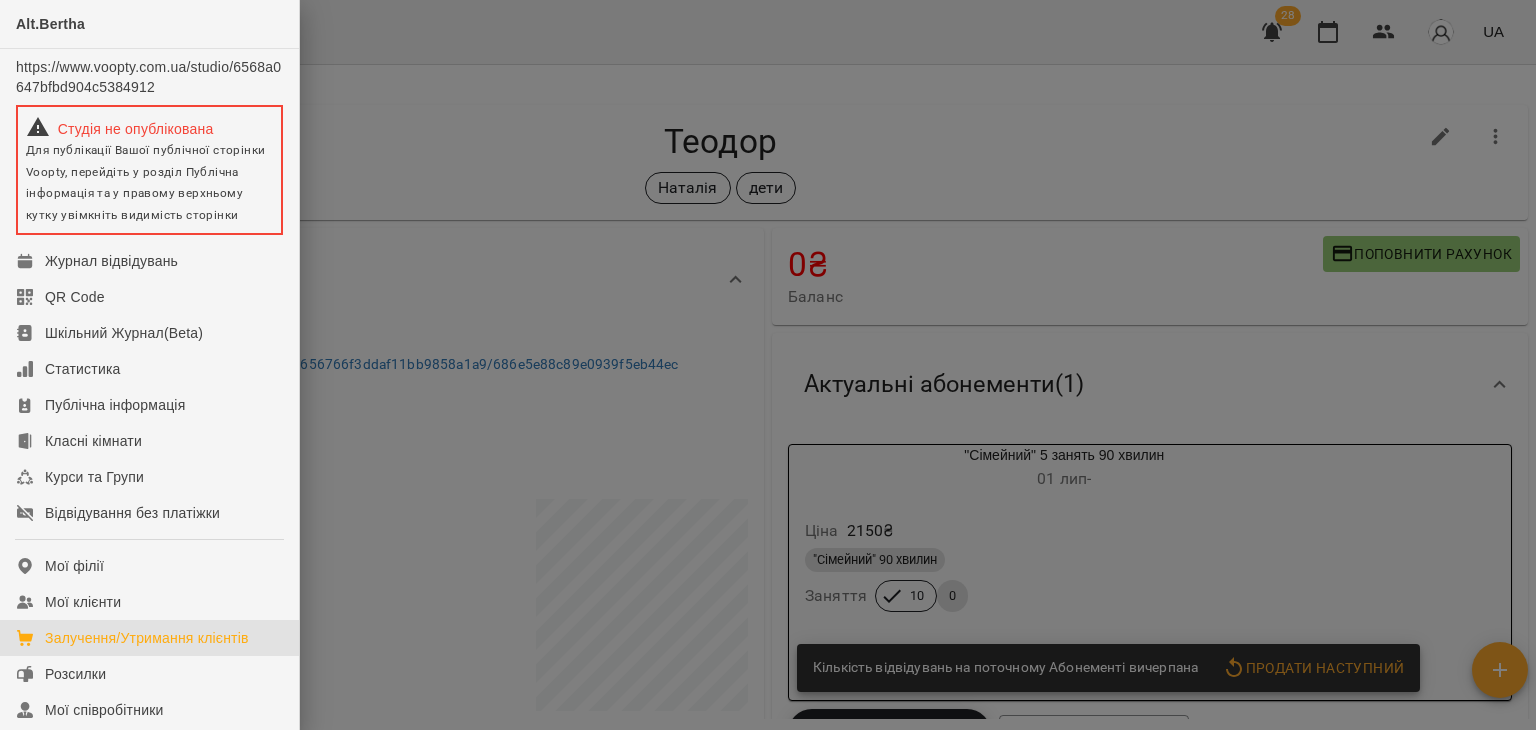 click on "Залучення/Утримання клієнтів" at bounding box center [149, 638] 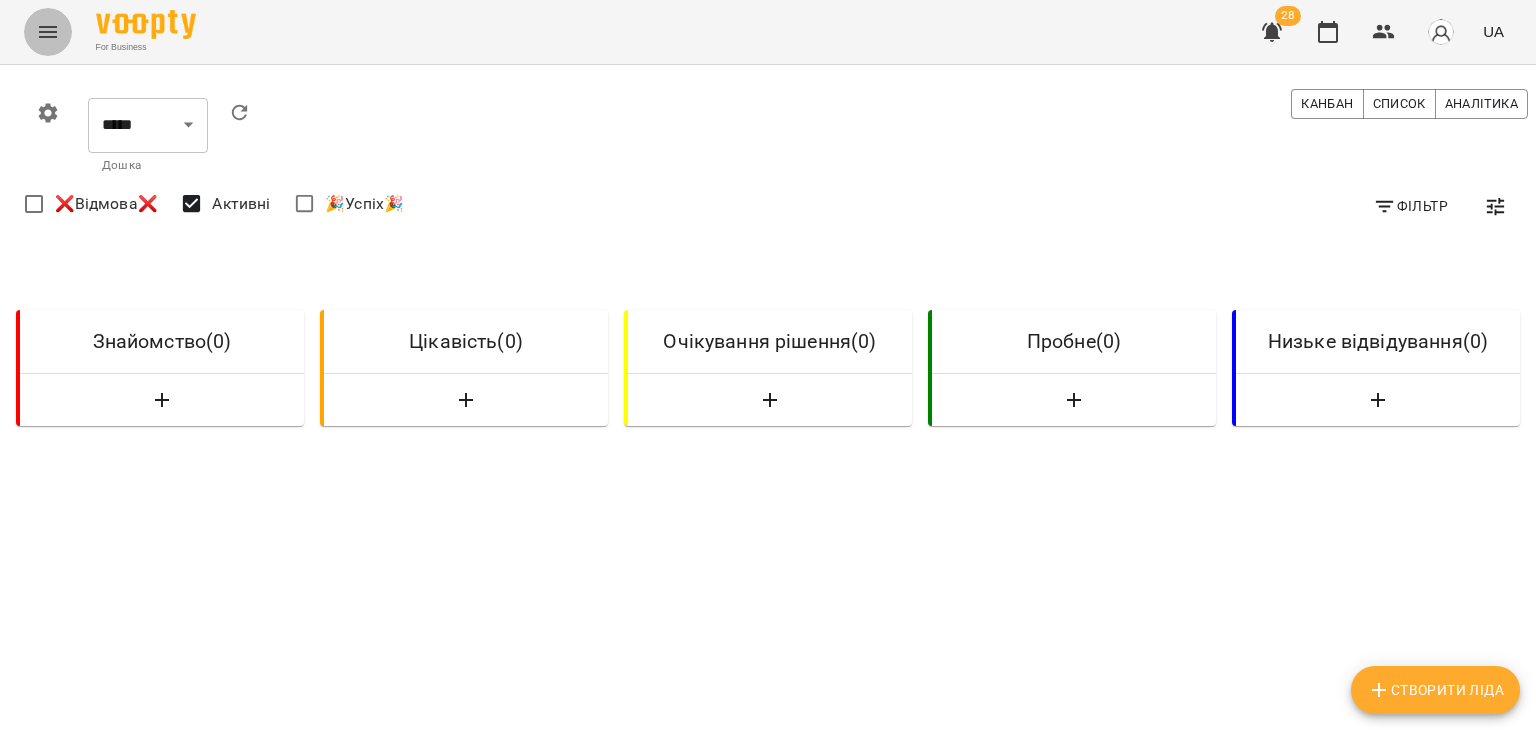 click 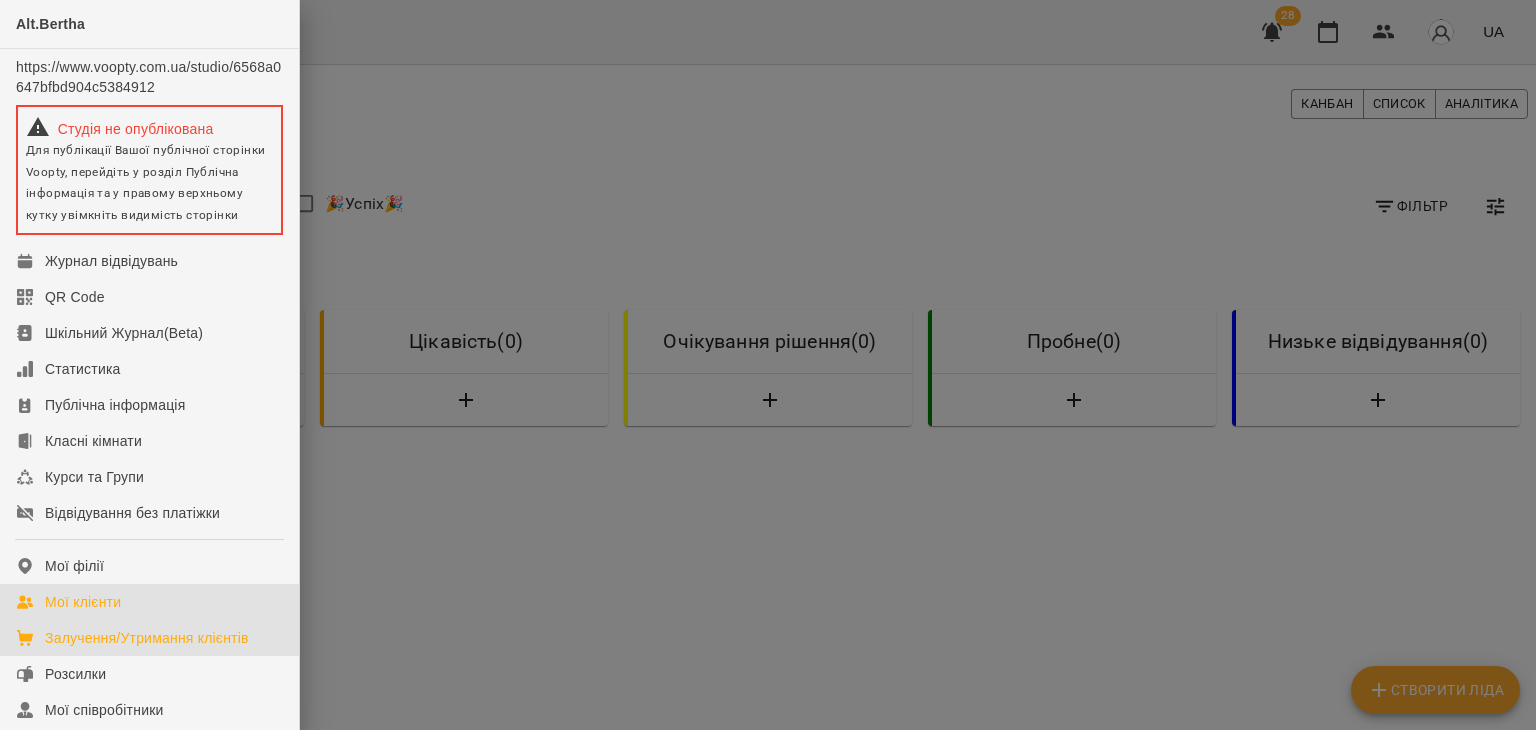 click on "Мої клієнти" at bounding box center [83, 602] 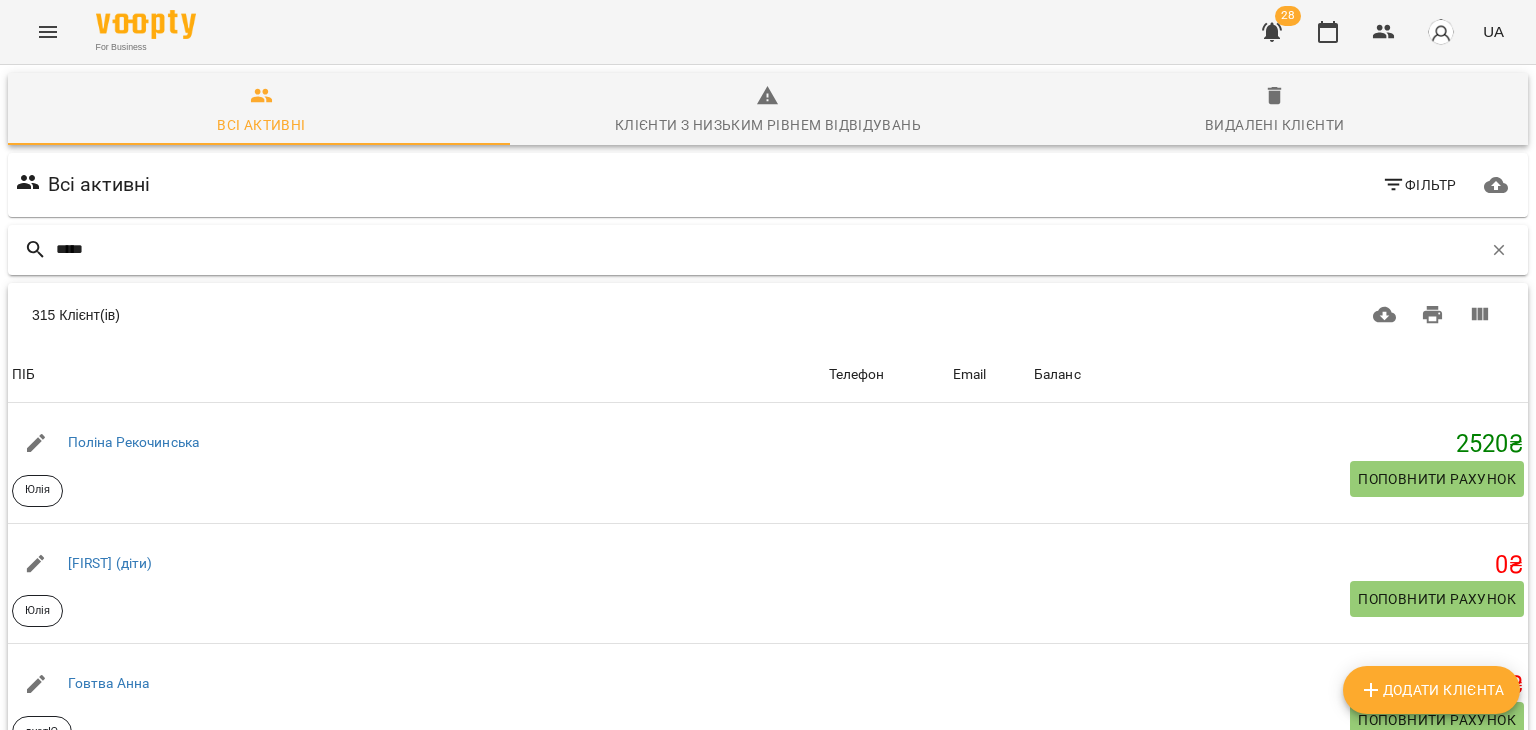 type on "*****" 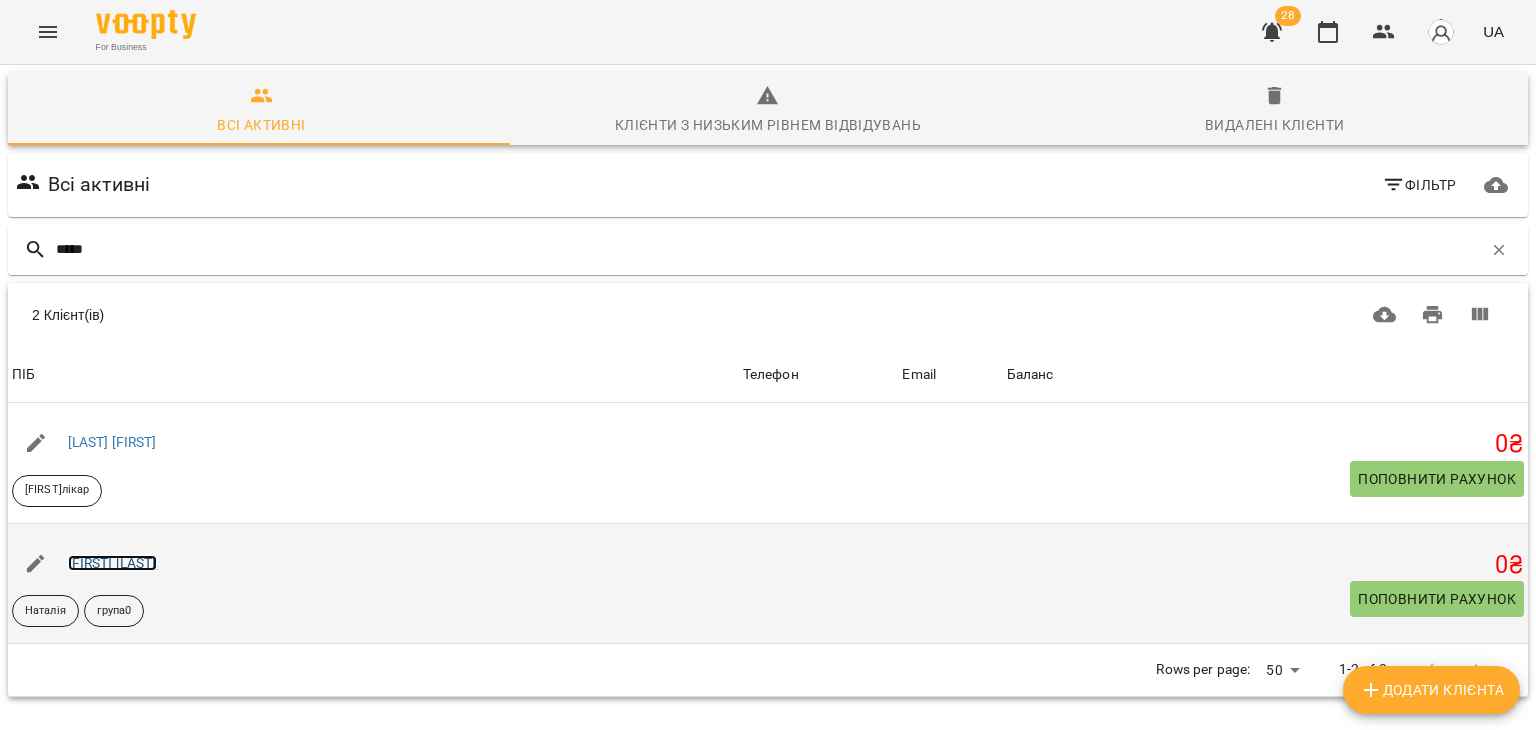 click on "[FIRST] [LAST]" at bounding box center [112, 563] 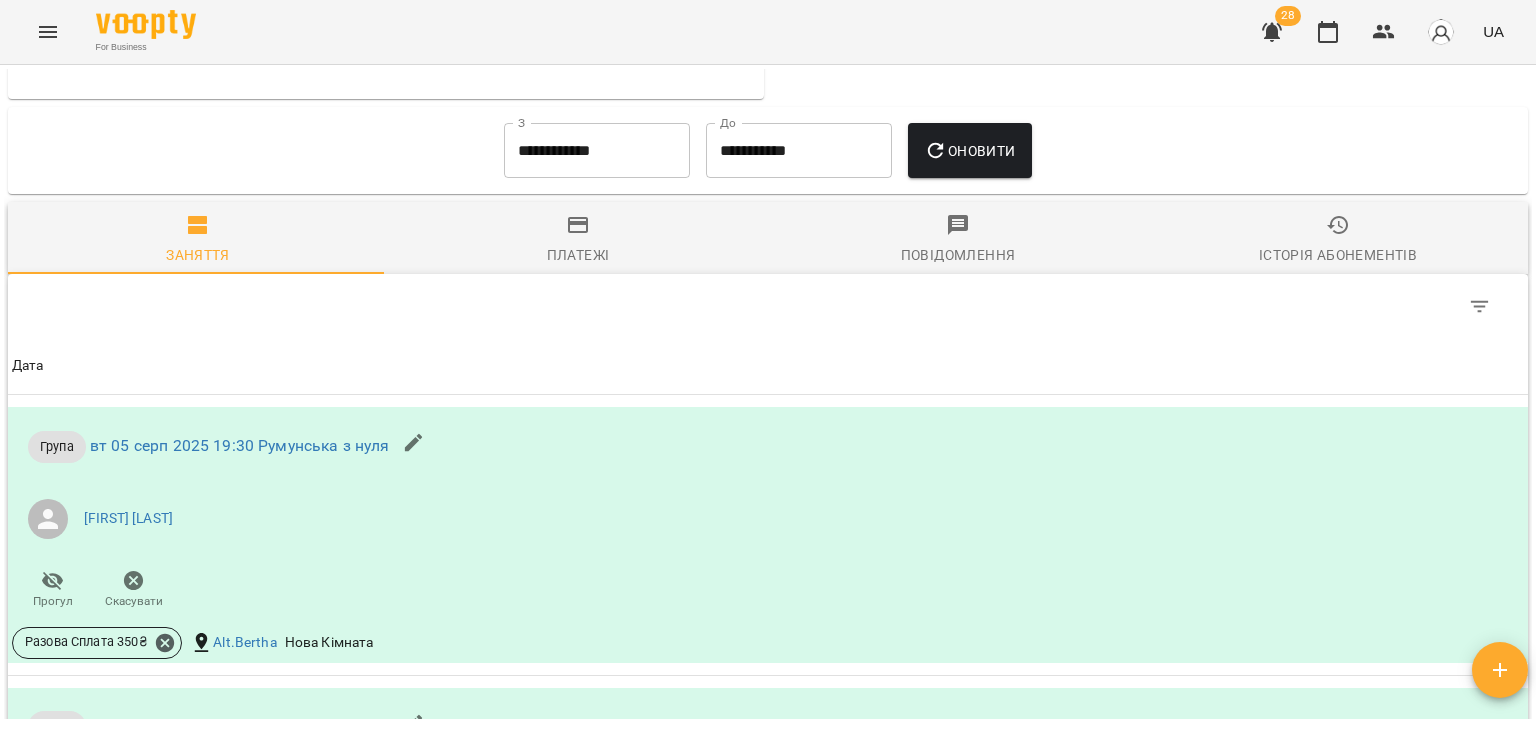 scroll, scrollTop: 1240, scrollLeft: 0, axis: vertical 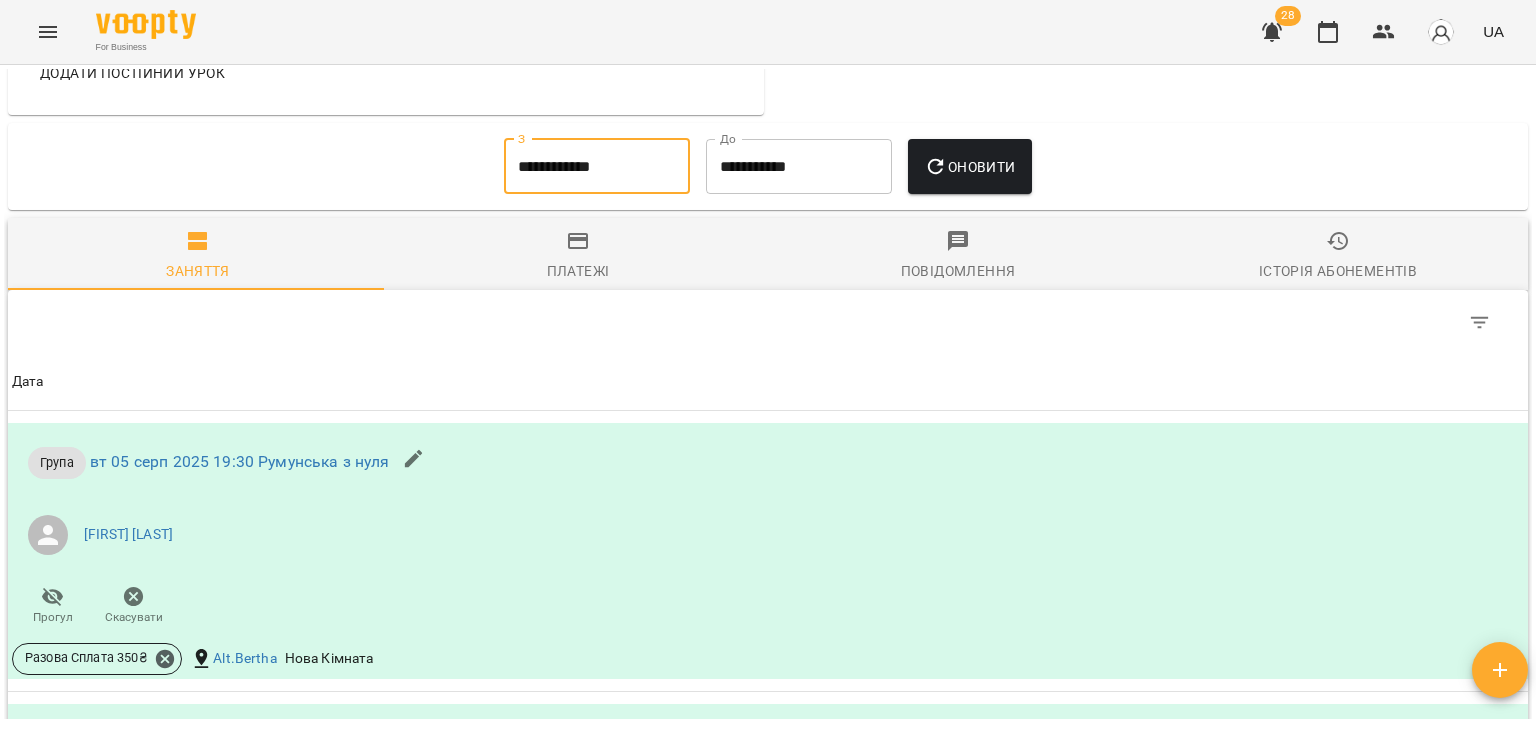 click on "**********" at bounding box center (597, 167) 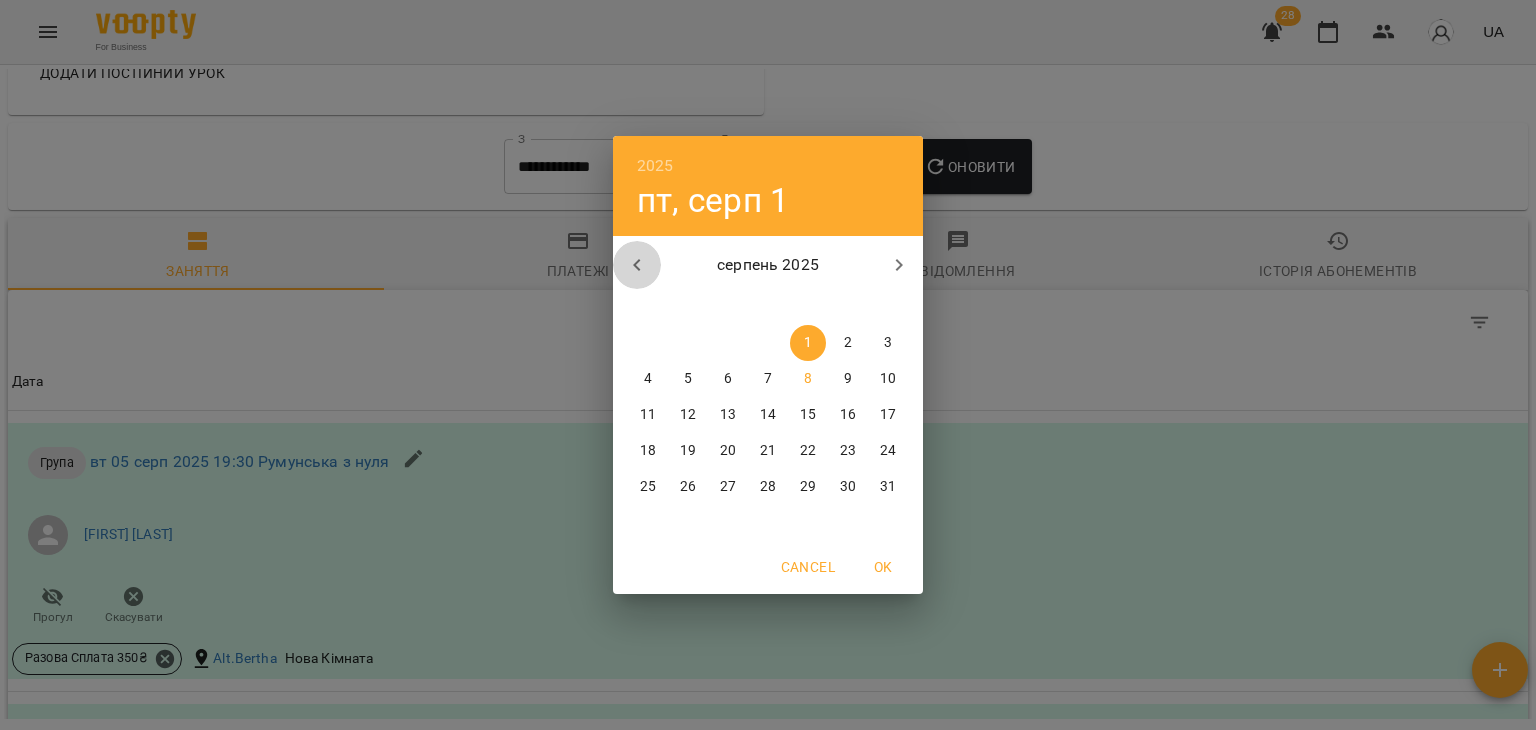 click 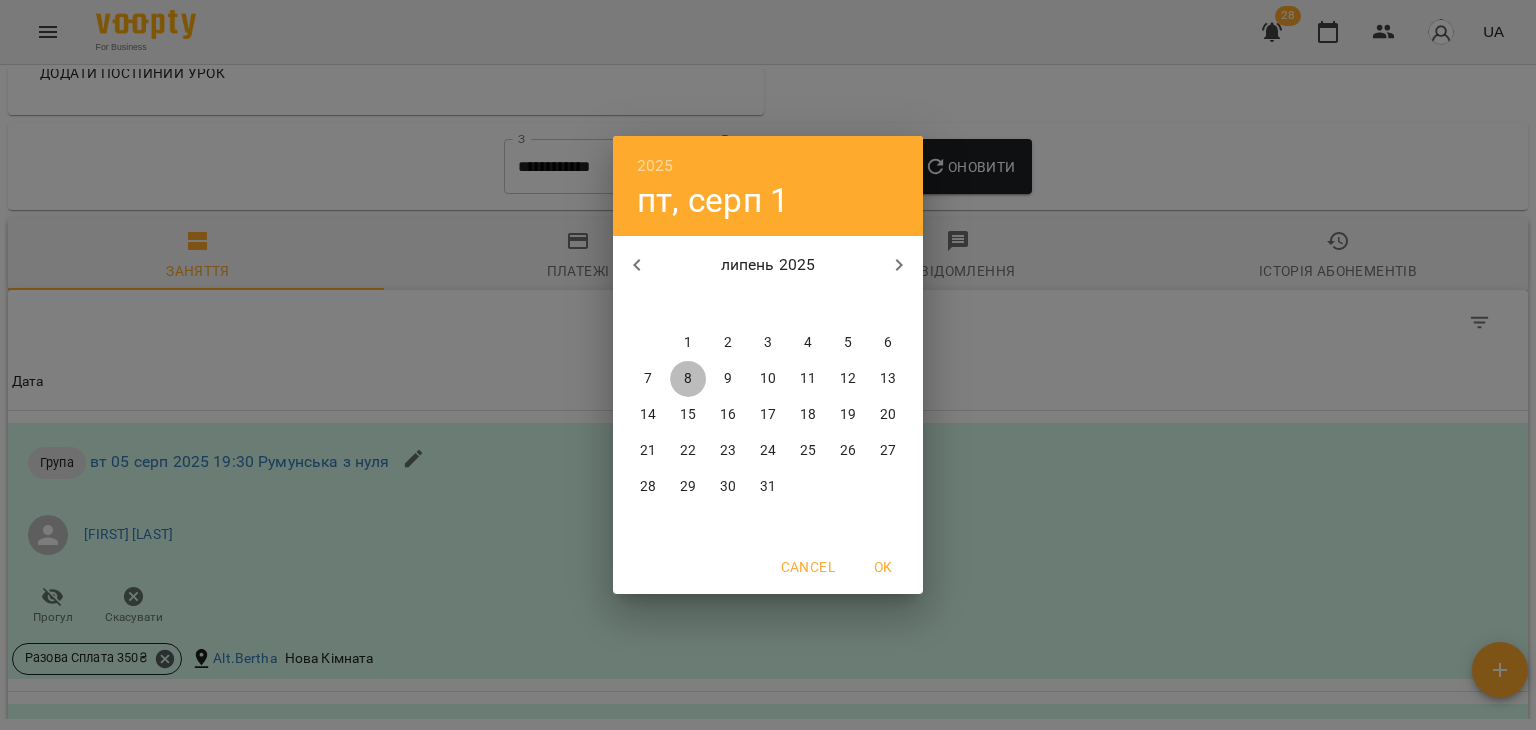 click on "8" at bounding box center (688, 379) 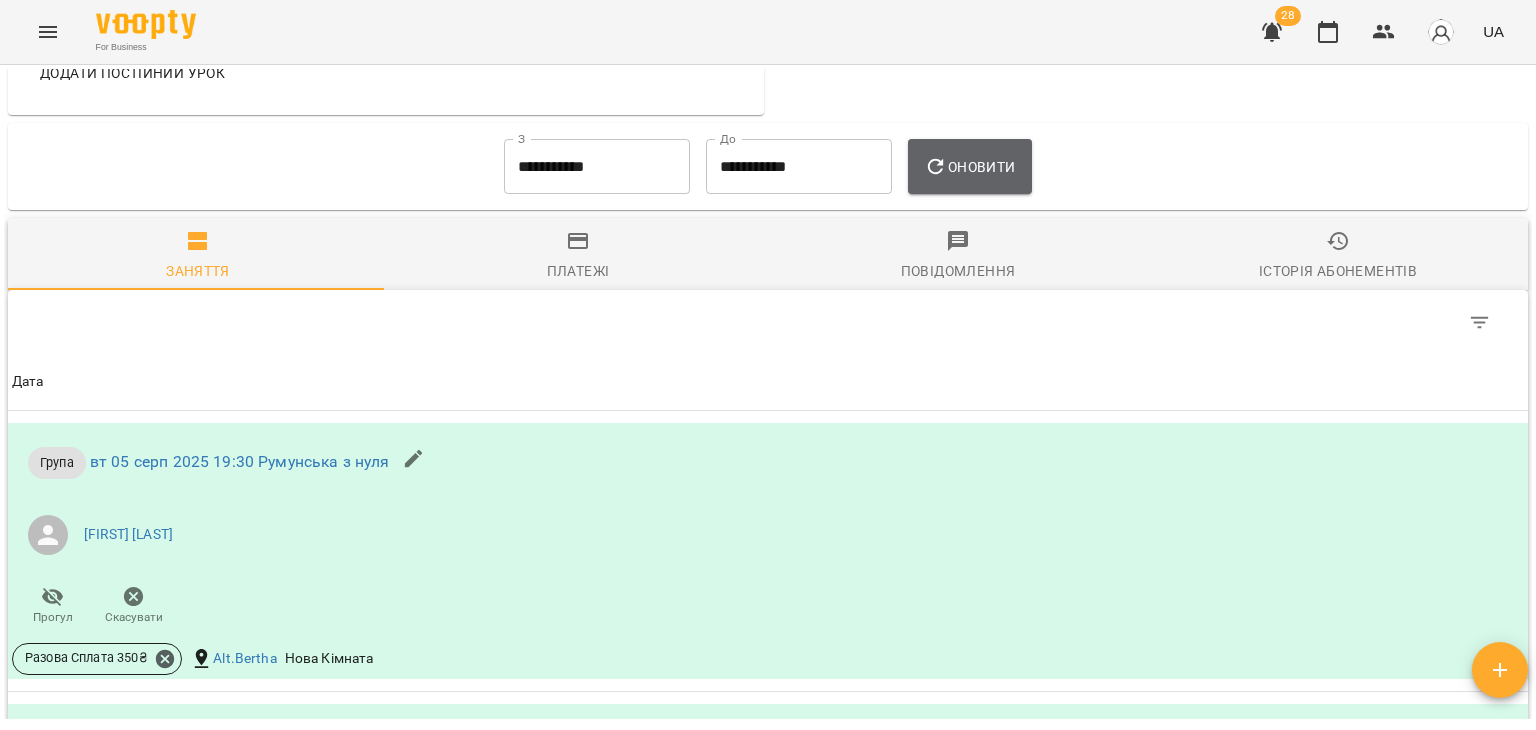 click on "Оновити" at bounding box center (969, 167) 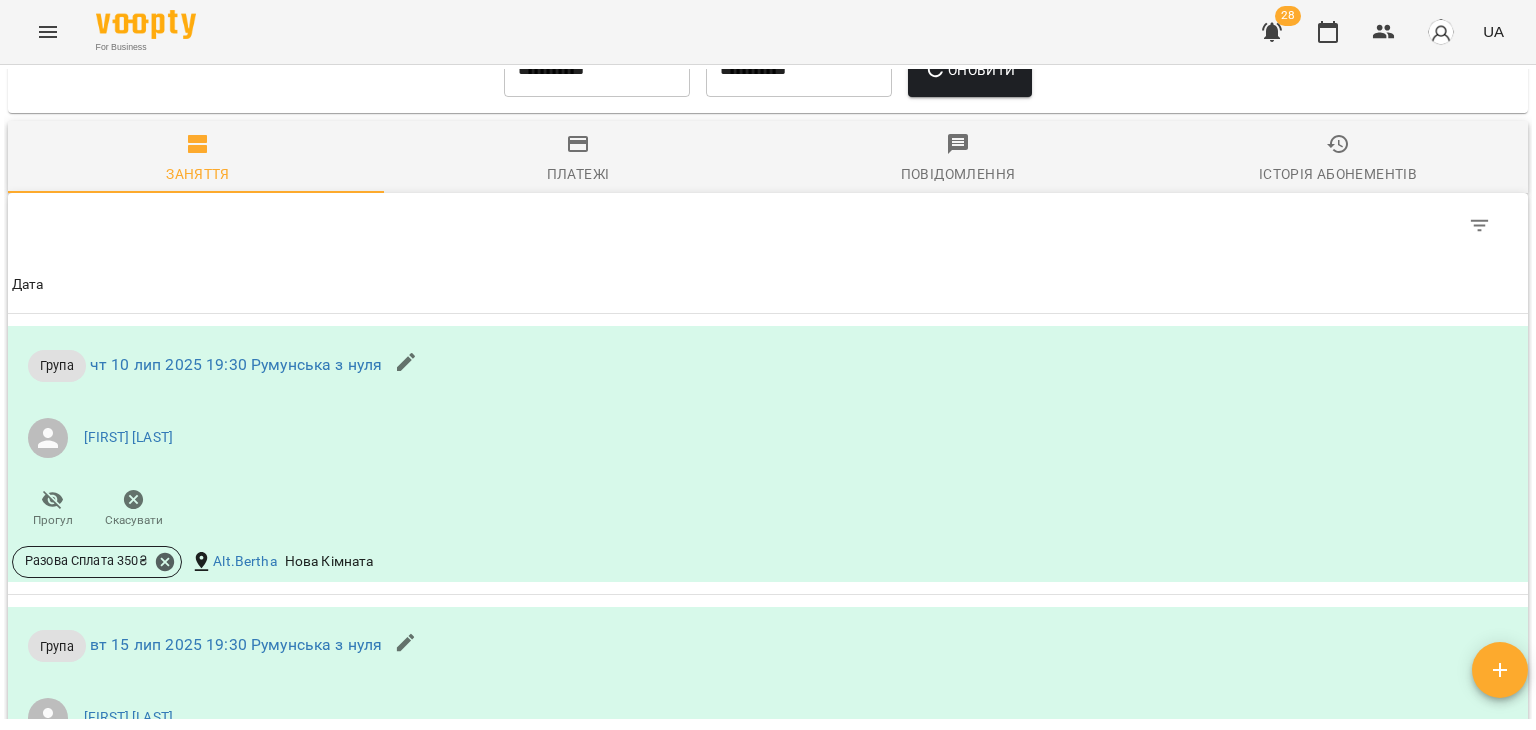 scroll, scrollTop: 1340, scrollLeft: 0, axis: vertical 